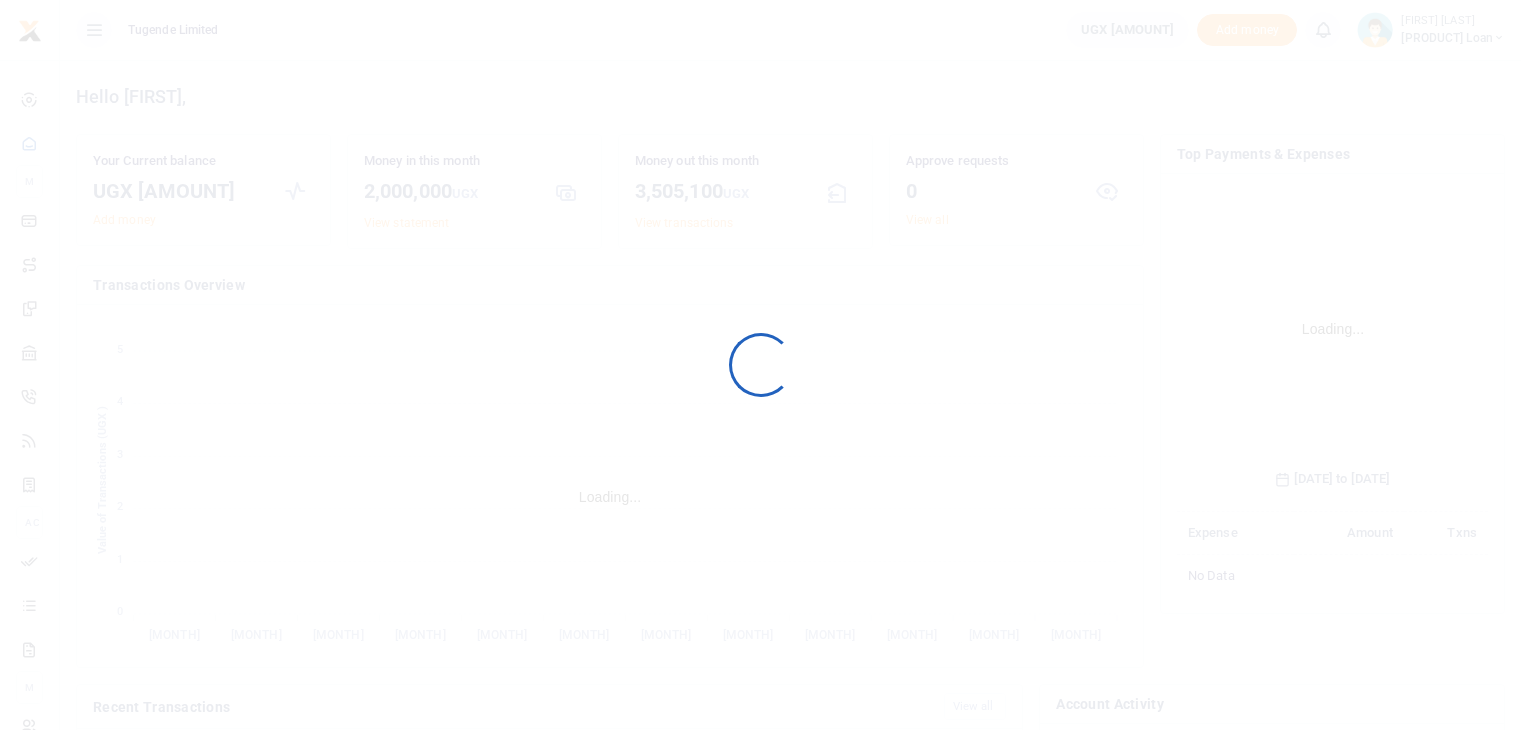 scroll, scrollTop: 0, scrollLeft: 0, axis: both 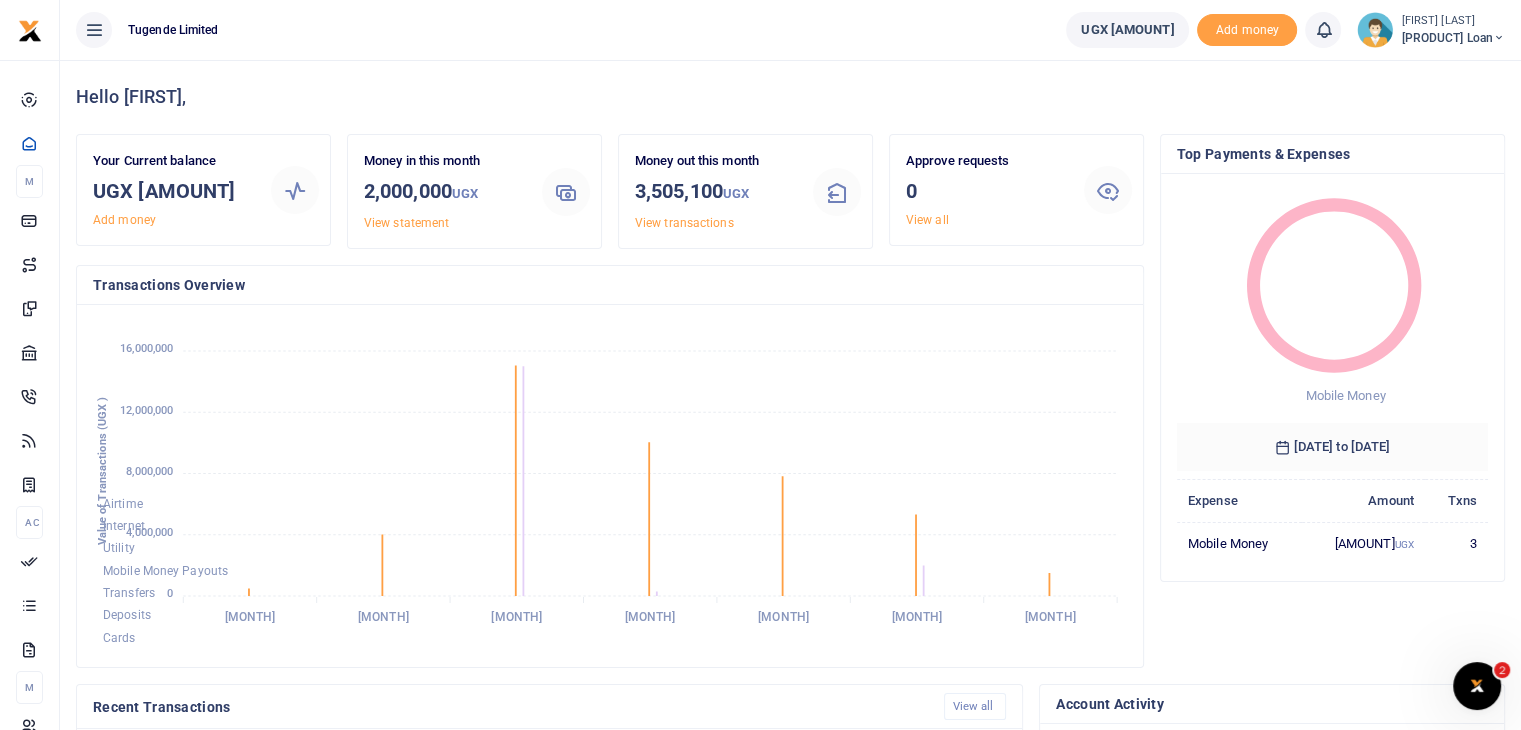 click on "Nyongeza Loan" at bounding box center (1457, 38) 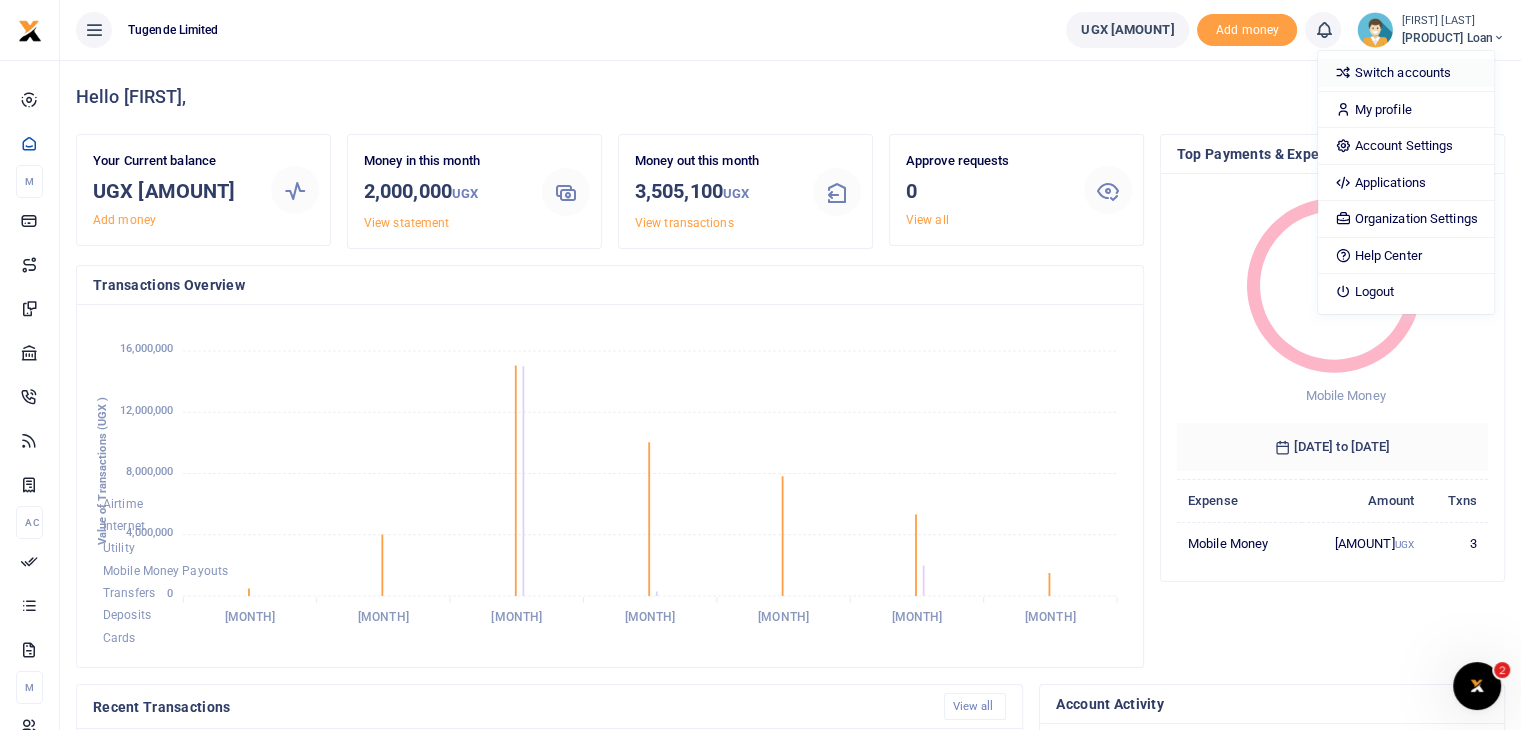 click on "Switch accounts" at bounding box center (1413, 73) 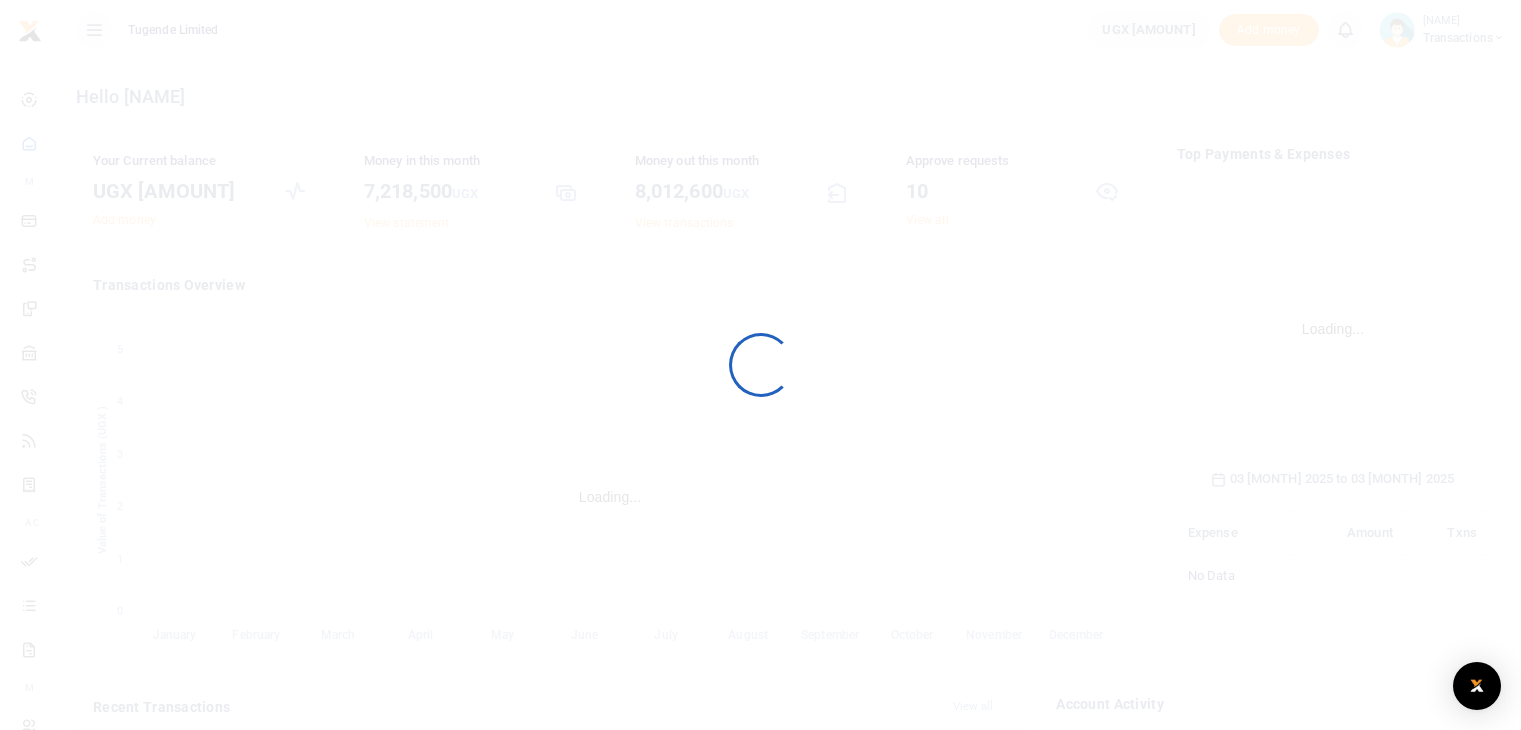 scroll, scrollTop: 0, scrollLeft: 0, axis: both 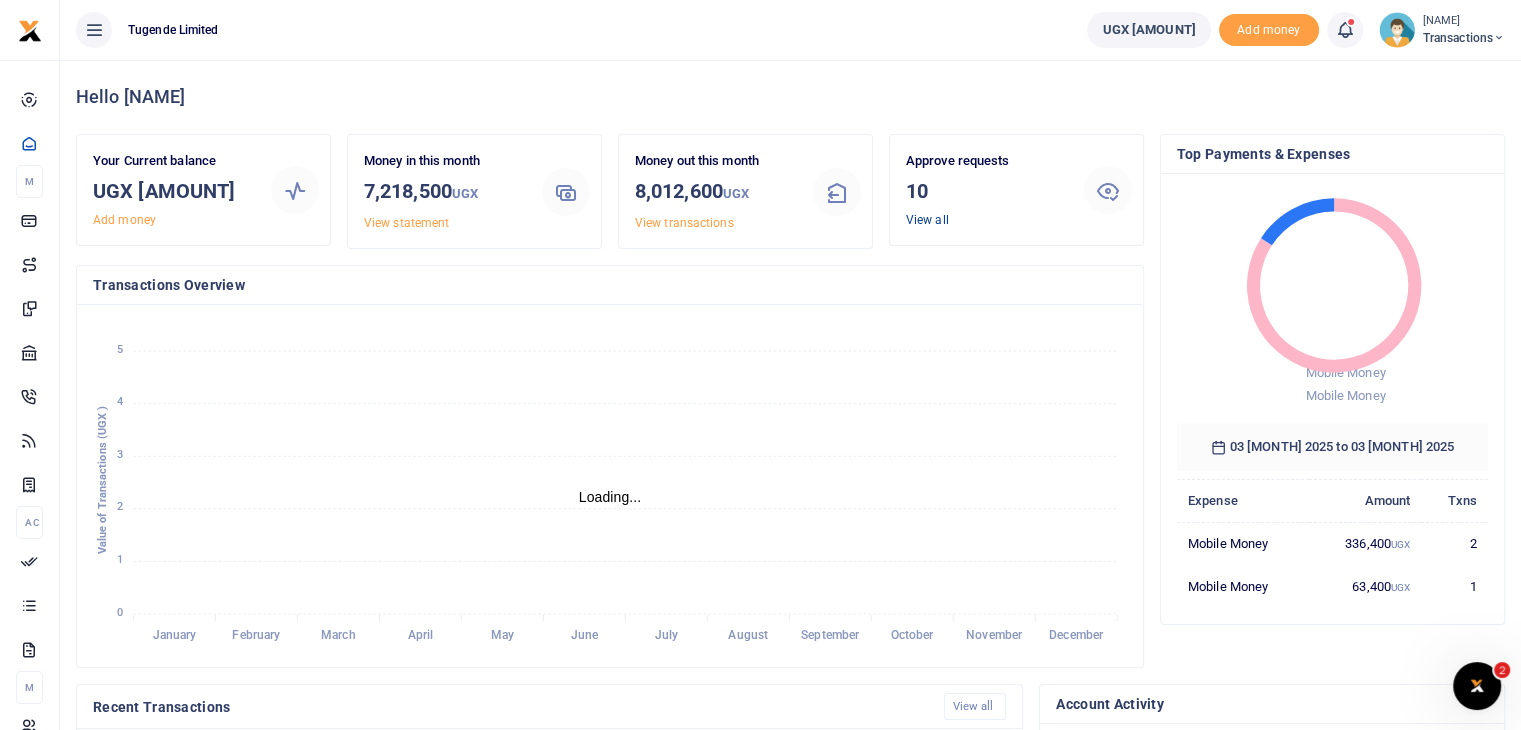 click on "View all" at bounding box center [927, 220] 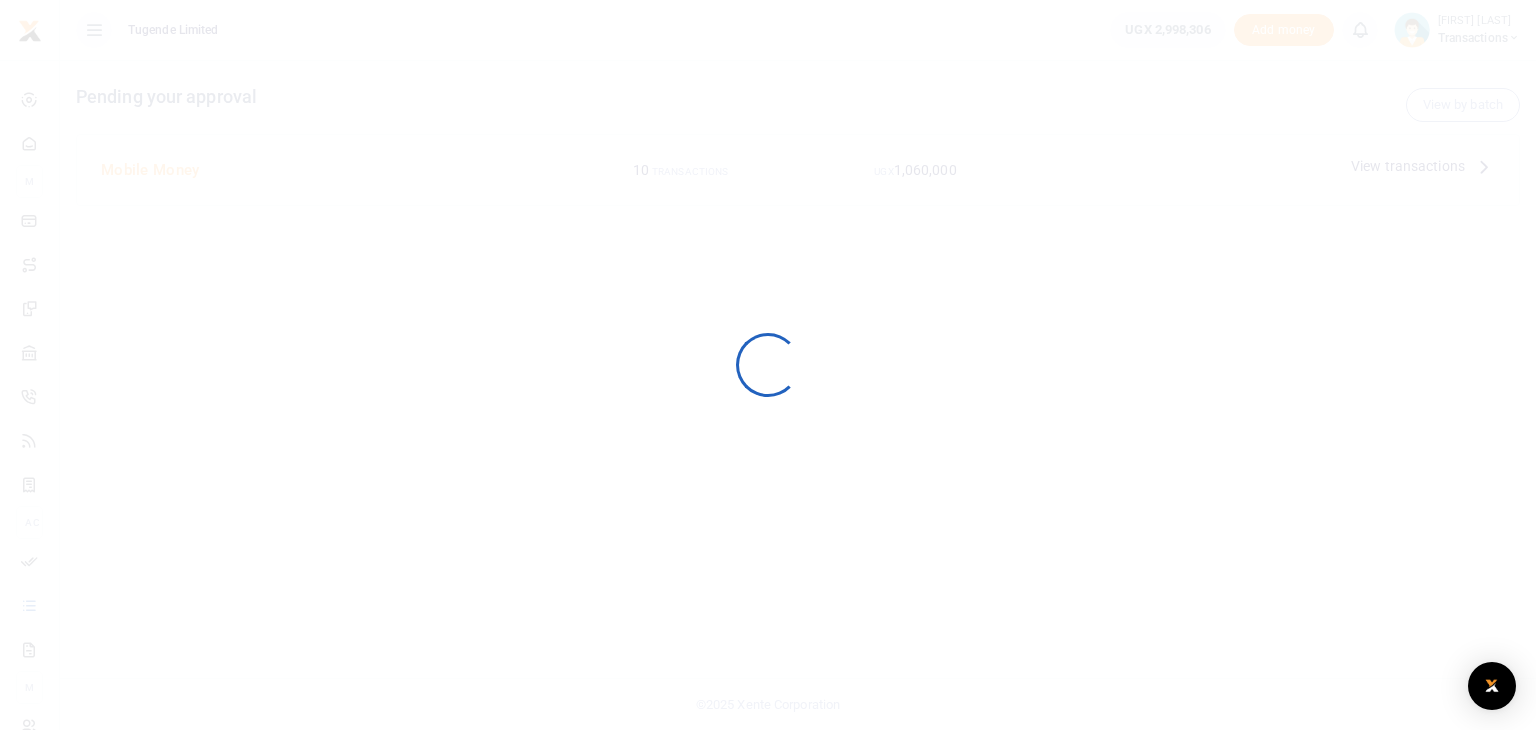 scroll, scrollTop: 0, scrollLeft: 0, axis: both 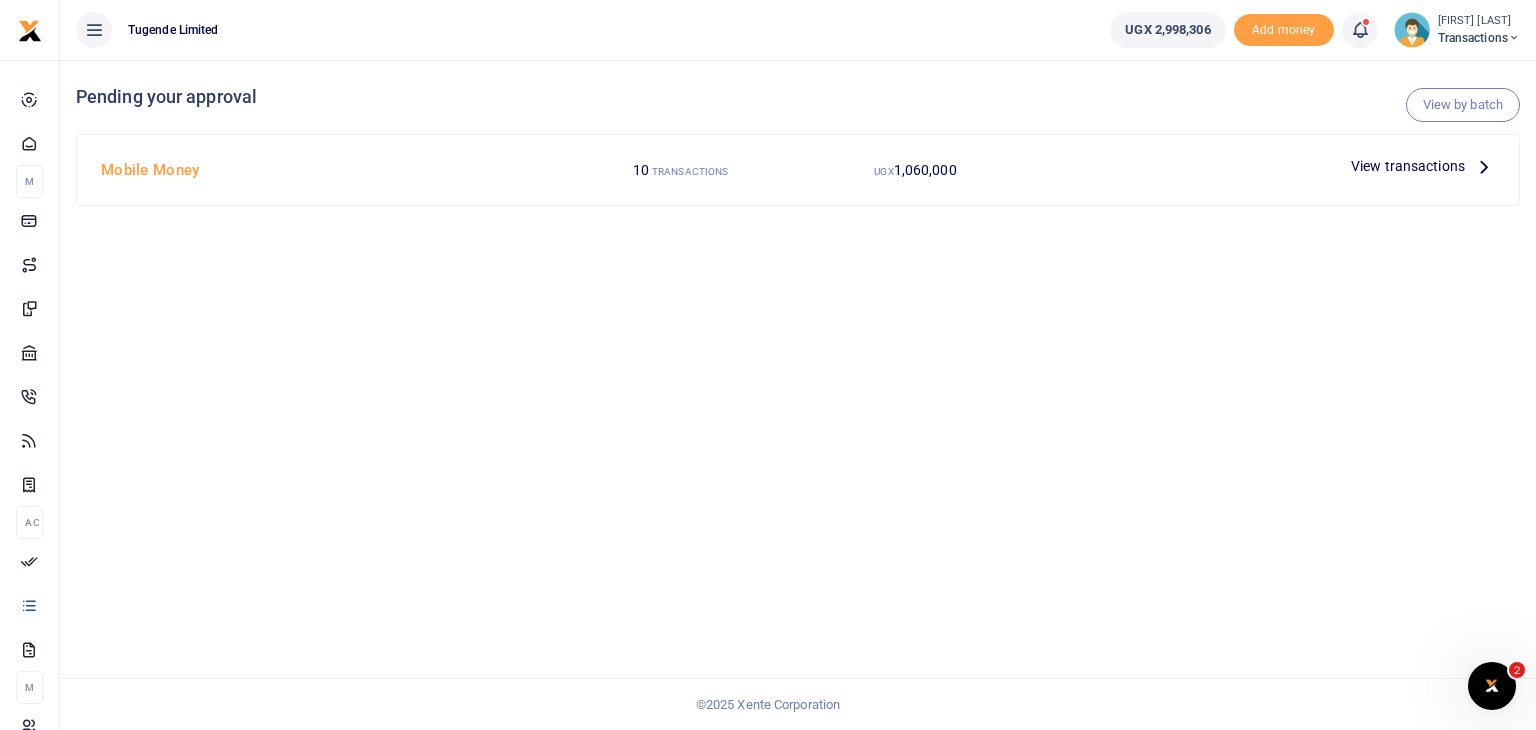 click on "View transactions" at bounding box center [1408, 166] 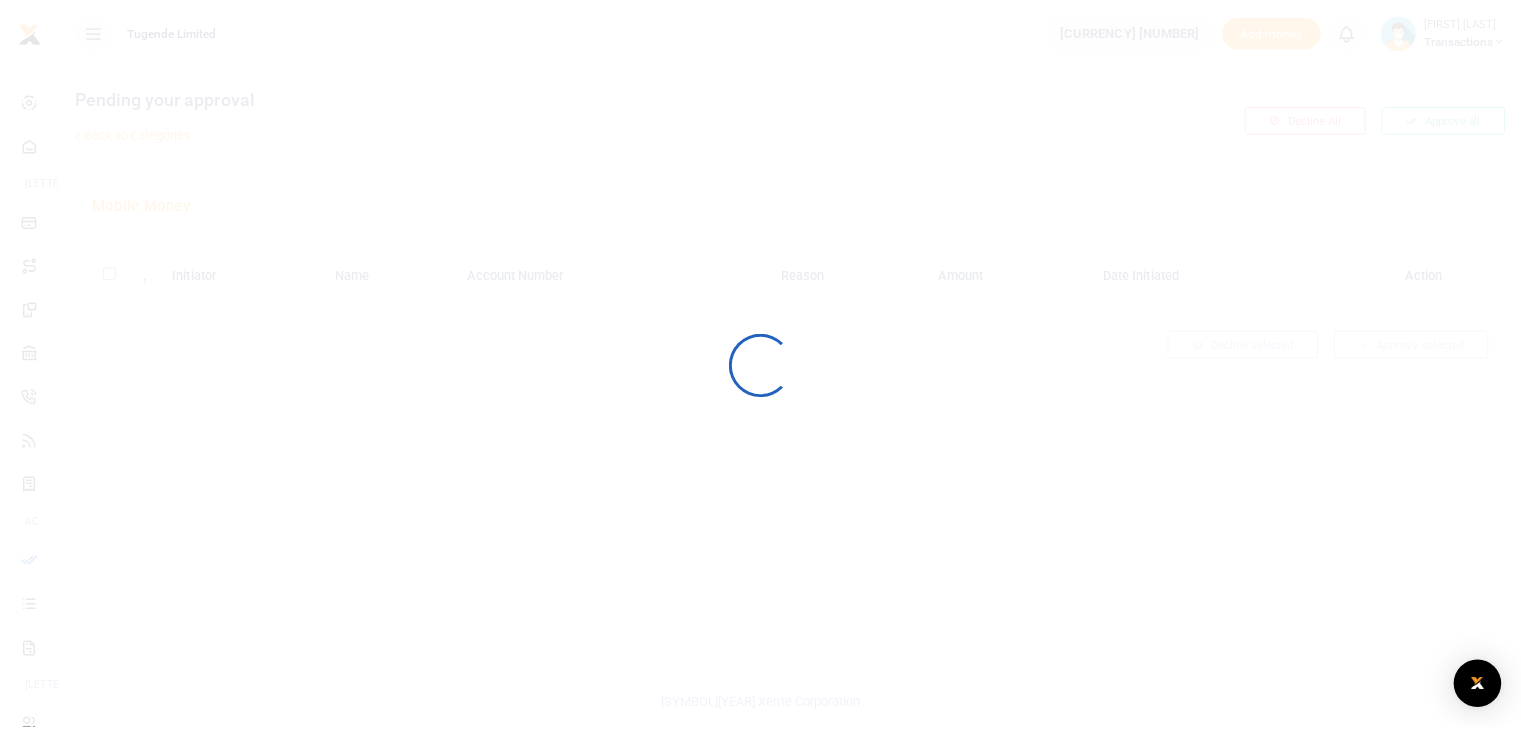 scroll, scrollTop: 0, scrollLeft: 0, axis: both 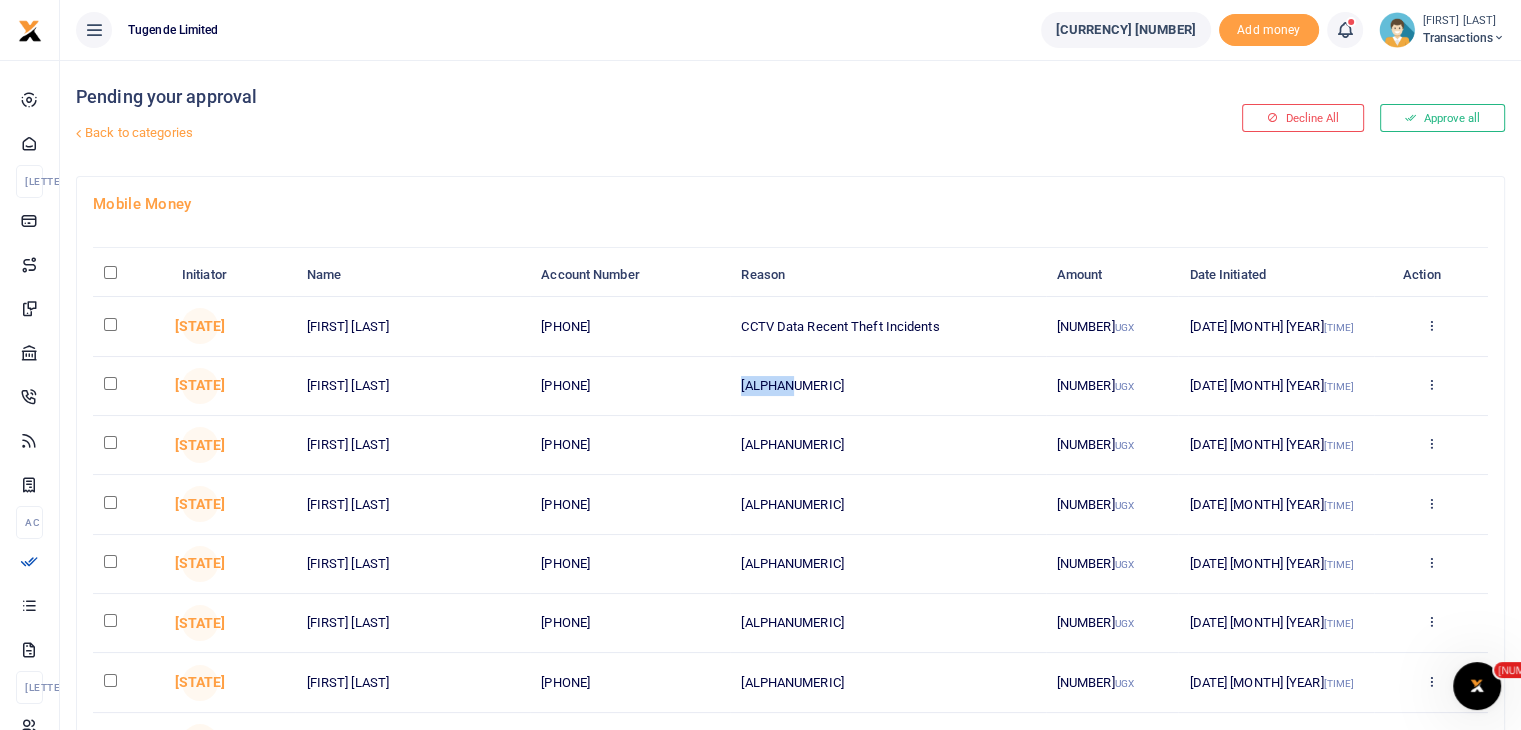 drag, startPoint x: 740, startPoint y: 380, endPoint x: 826, endPoint y: 373, distance: 86.28442 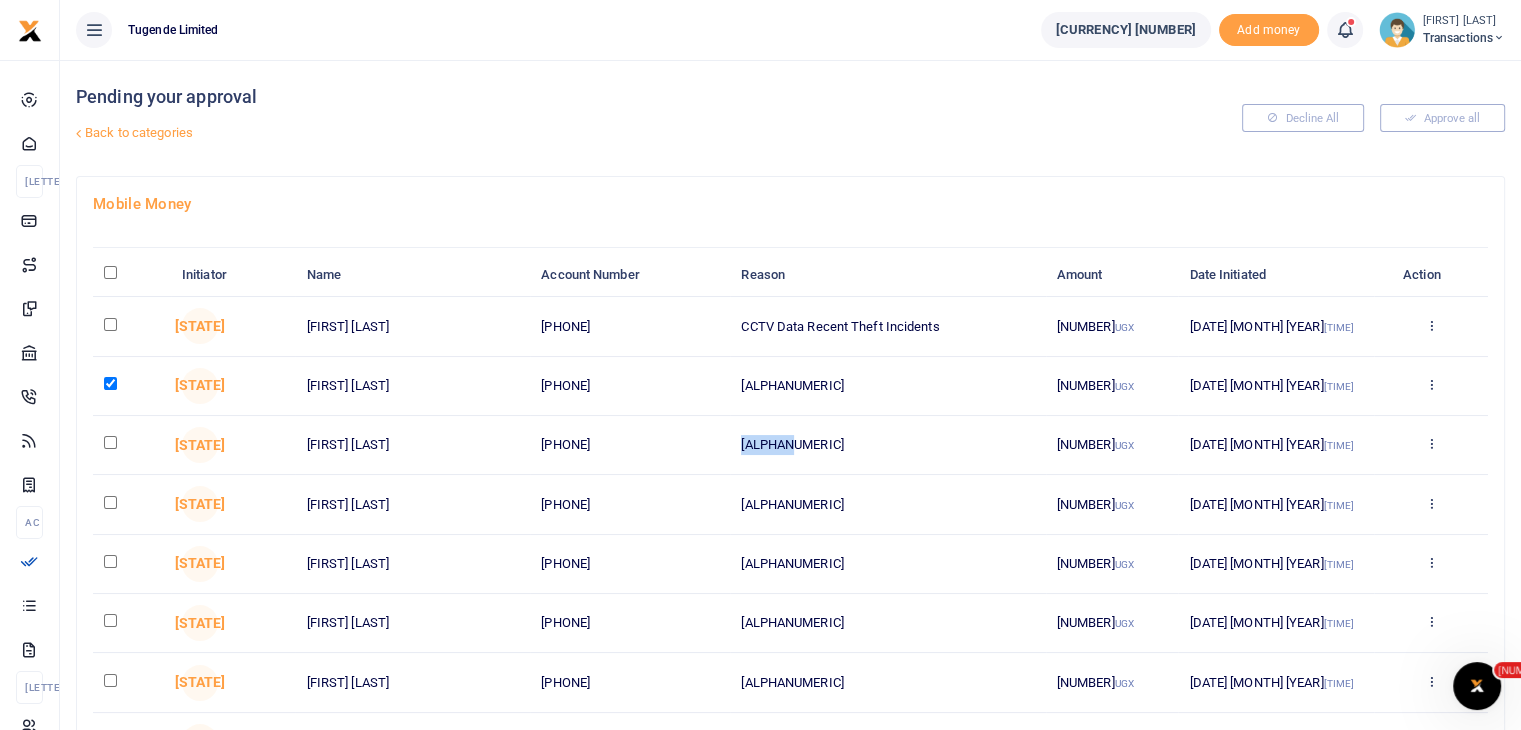drag, startPoint x: 741, startPoint y: 449, endPoint x: 867, endPoint y: 434, distance: 126.88972 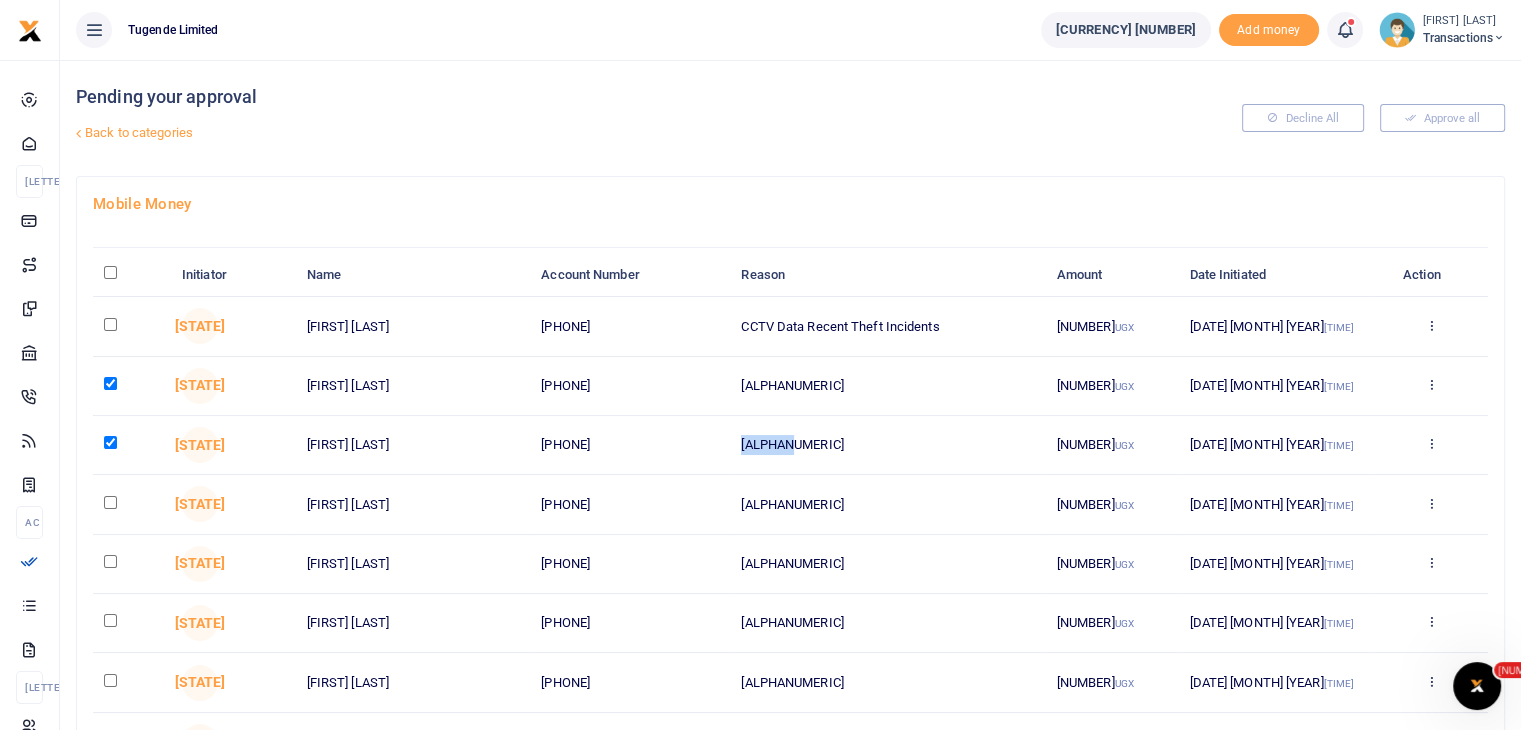 drag, startPoint x: 742, startPoint y: 500, endPoint x: 899, endPoint y: 488, distance: 157.45793 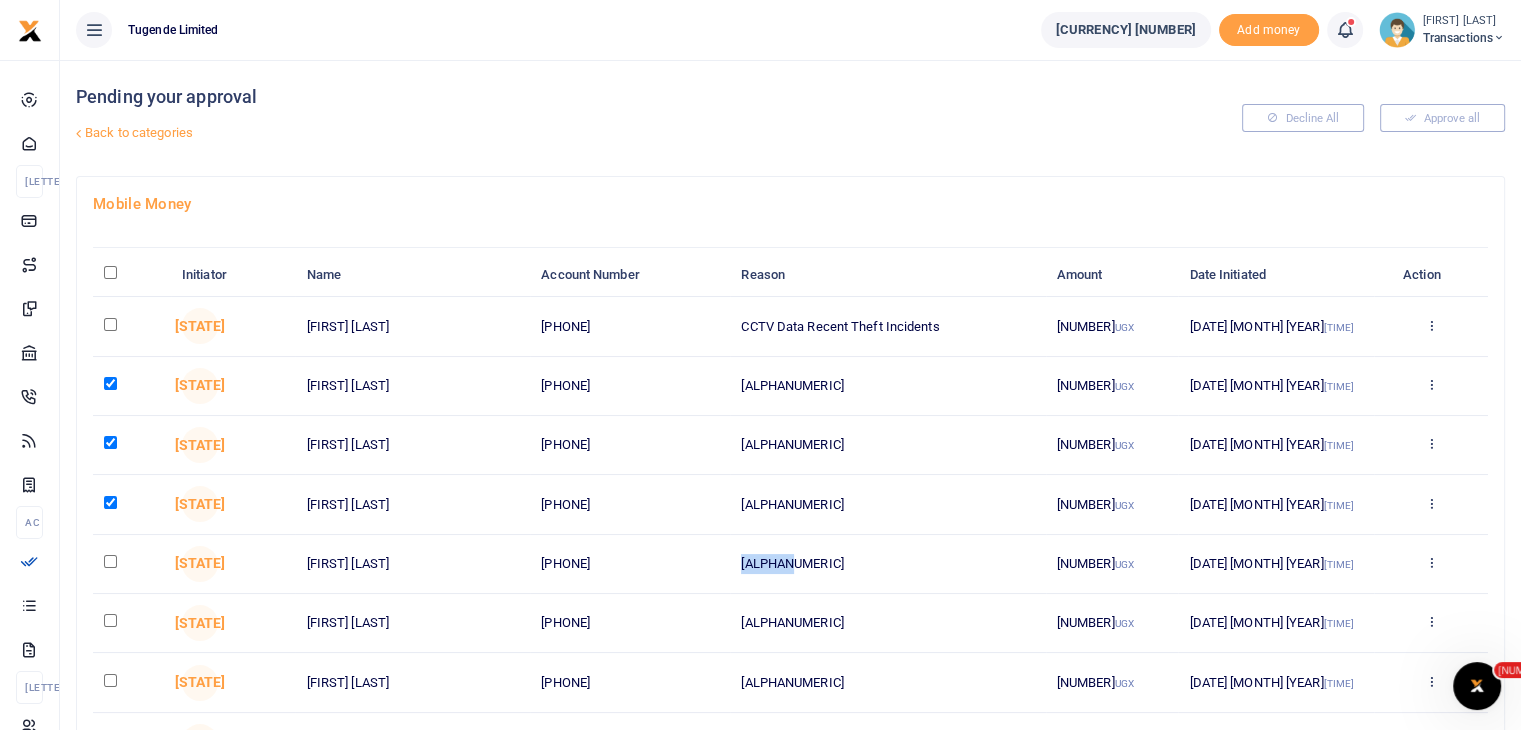 drag, startPoint x: 741, startPoint y: 563, endPoint x: 840, endPoint y: 563, distance: 99 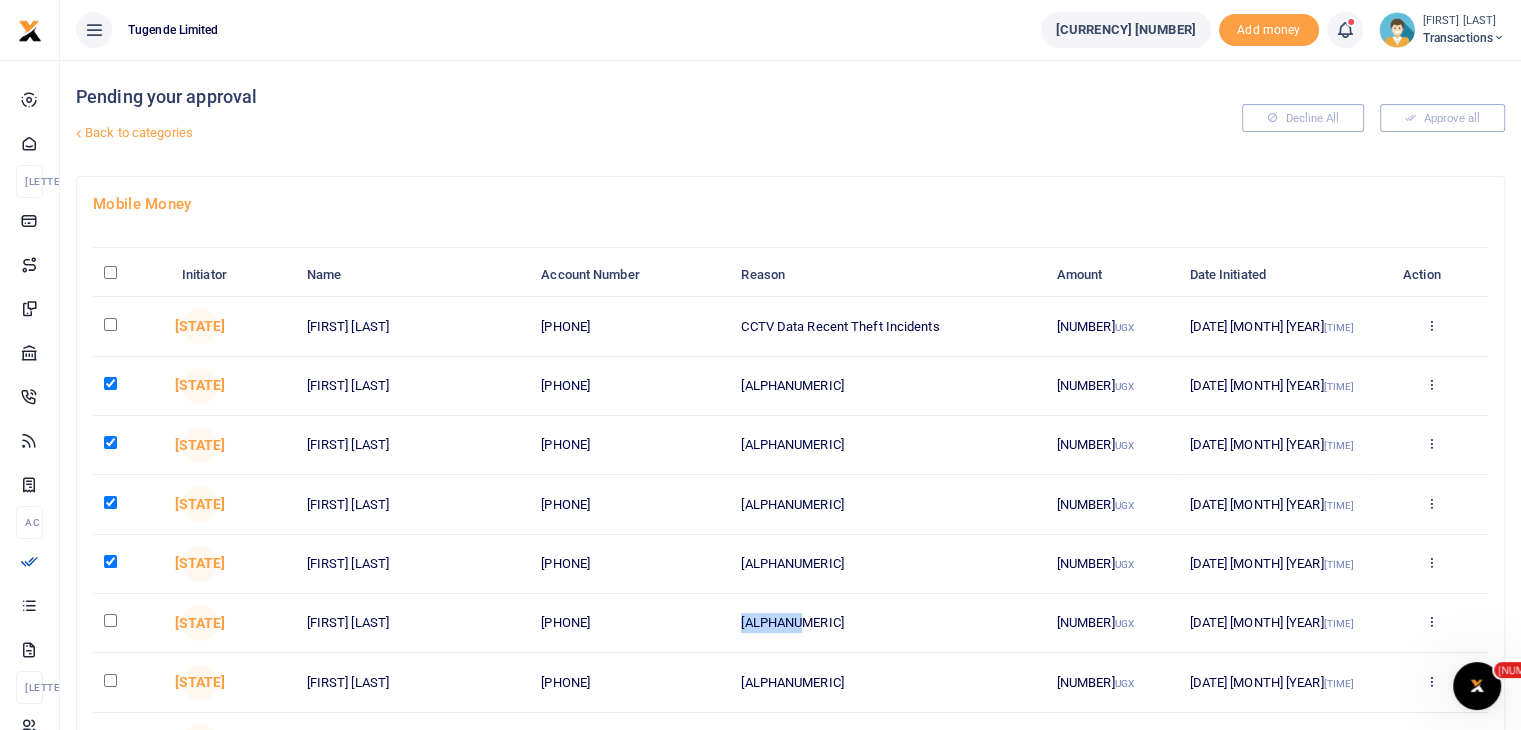 drag, startPoint x: 744, startPoint y: 623, endPoint x: 899, endPoint y: 612, distance: 155.38983 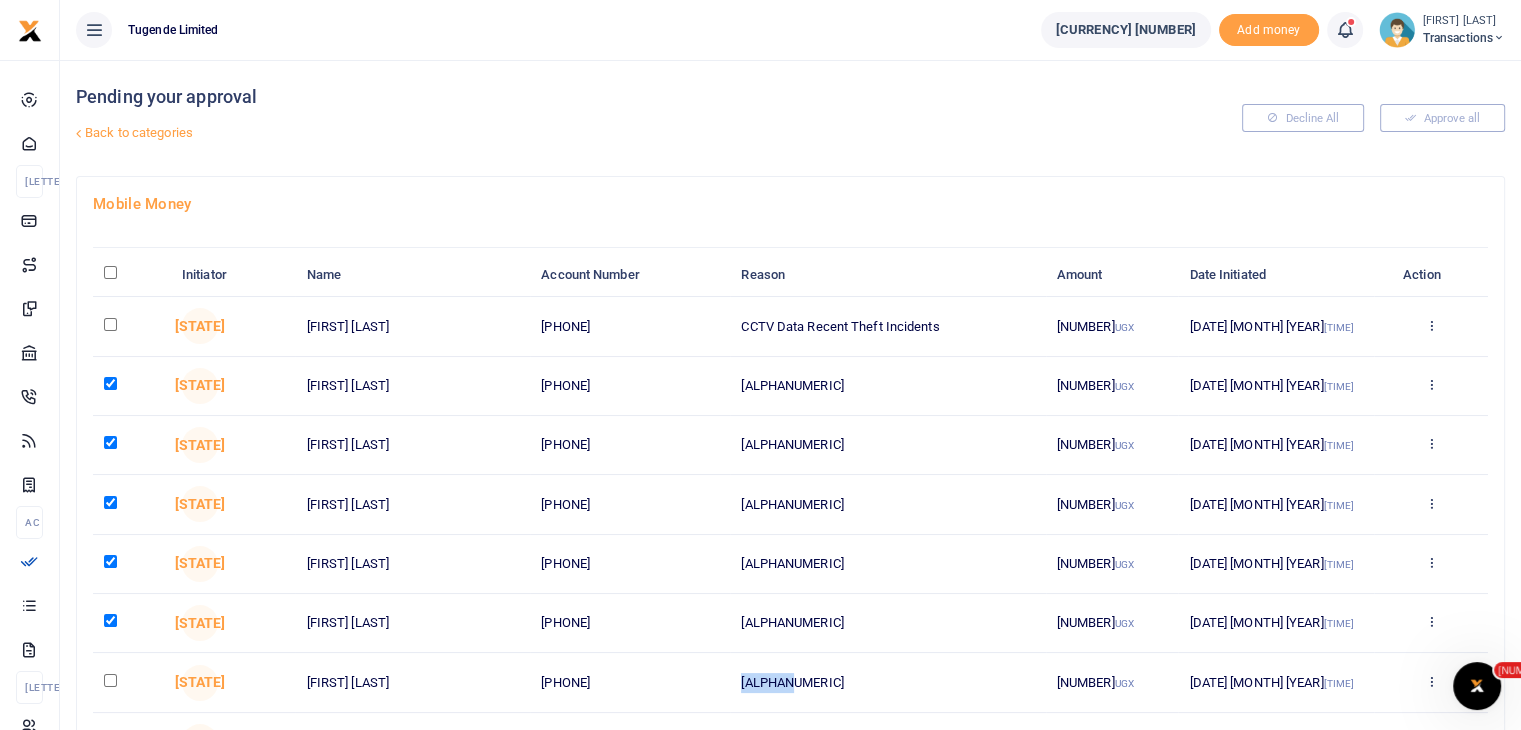 drag, startPoint x: 745, startPoint y: 674, endPoint x: 867, endPoint y: 659, distance: 122.91867 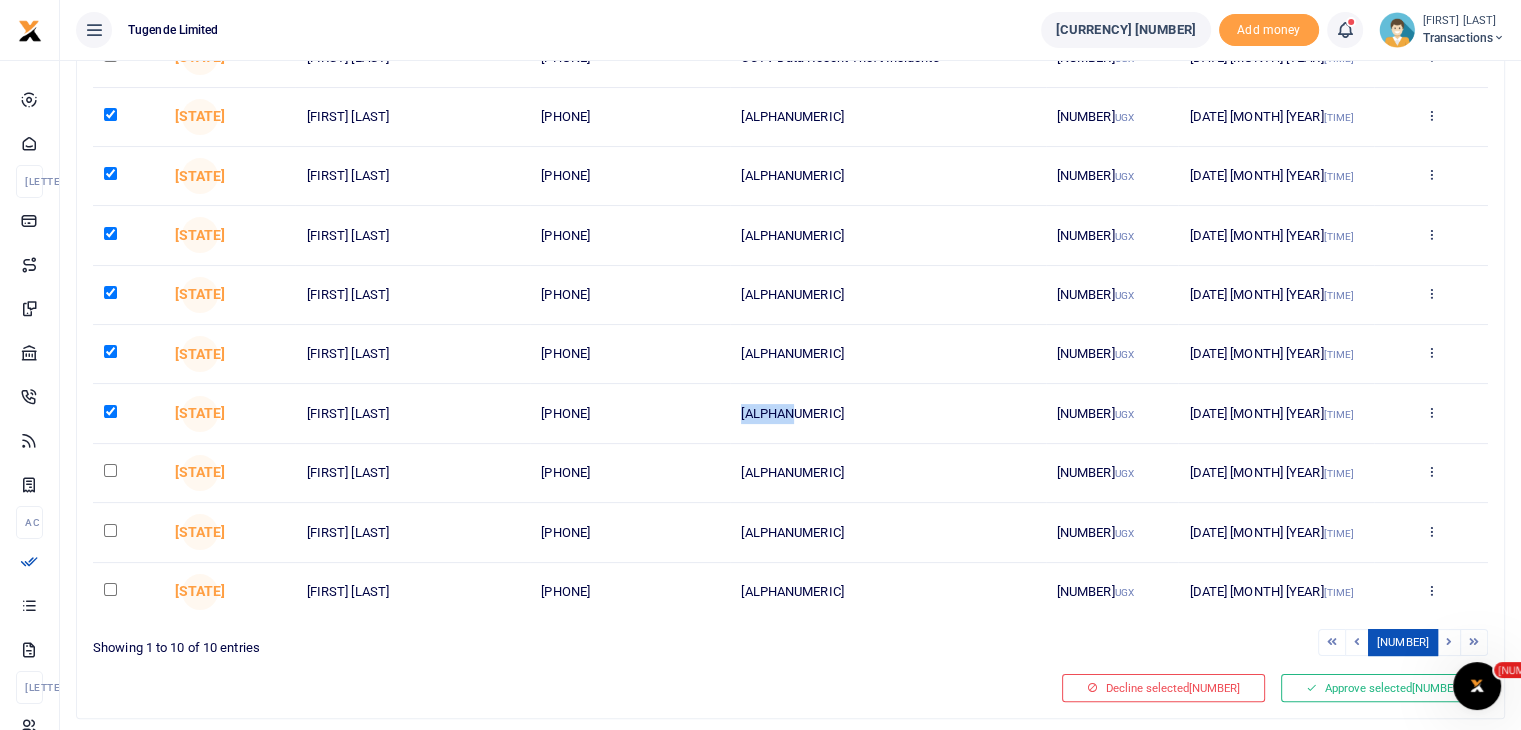 scroll, scrollTop: 312, scrollLeft: 0, axis: vertical 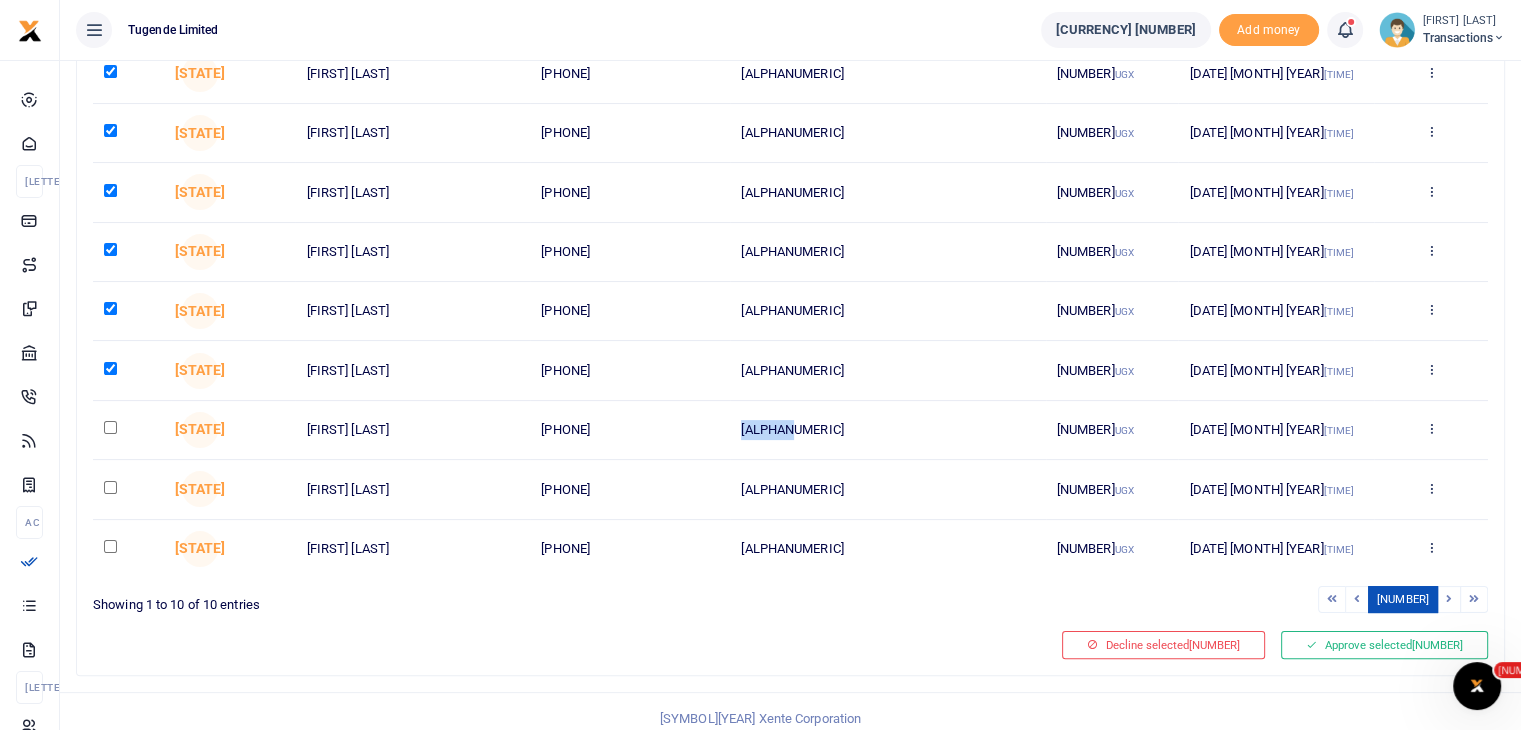 drag, startPoint x: 740, startPoint y: 429, endPoint x: 896, endPoint y: 413, distance: 156.81836 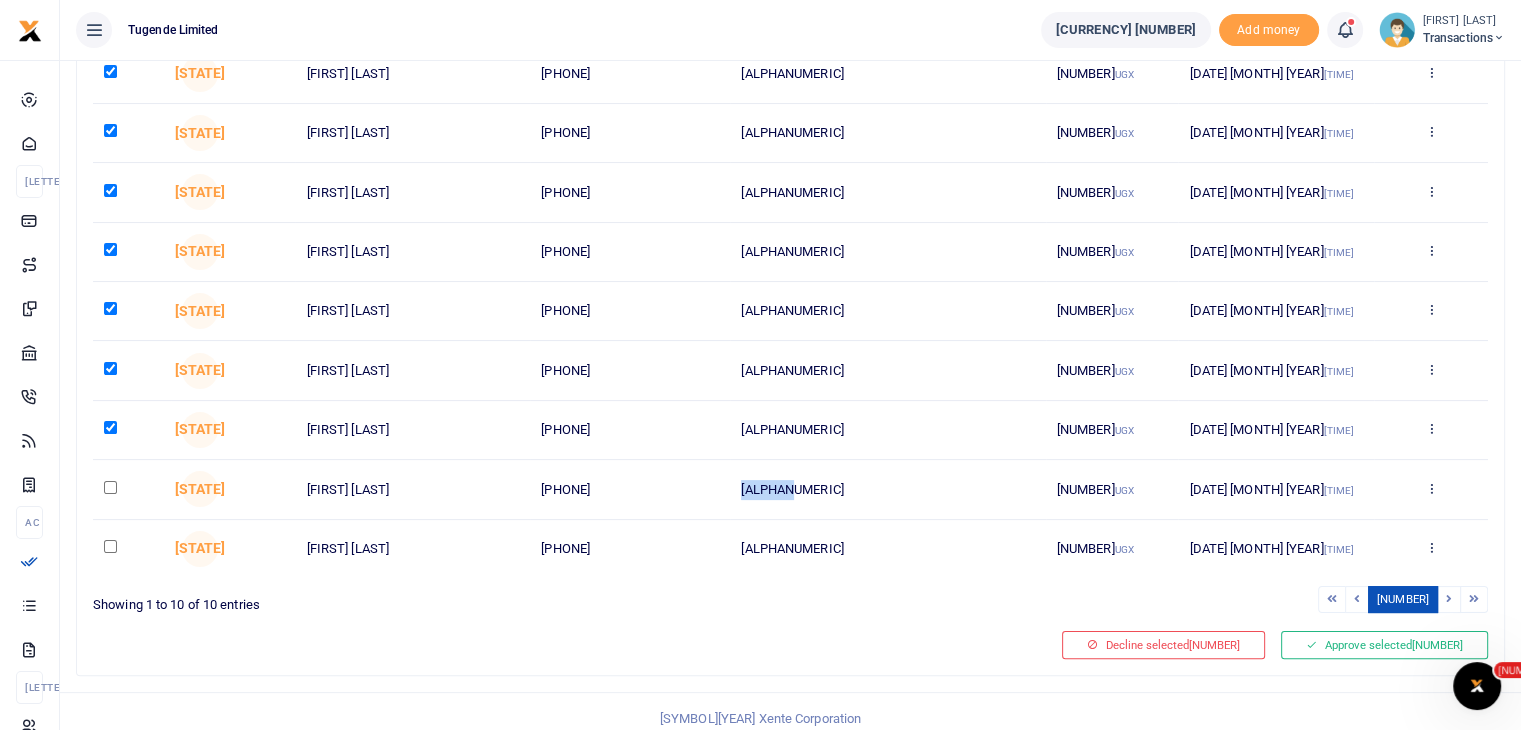 drag, startPoint x: 740, startPoint y: 488, endPoint x: 852, endPoint y: 481, distance: 112.21854 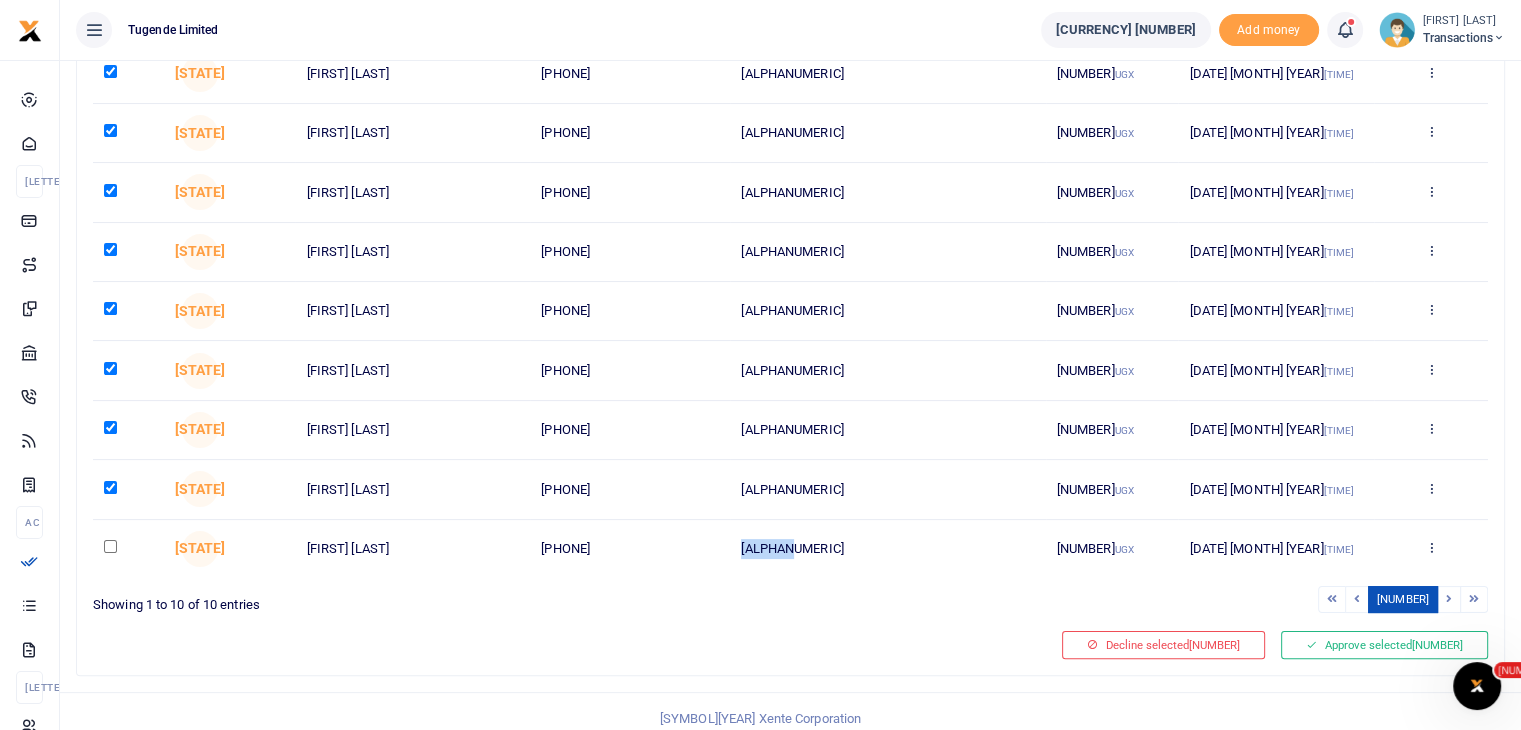 drag, startPoint x: 737, startPoint y: 545, endPoint x: 858, endPoint y: 552, distance: 121.20231 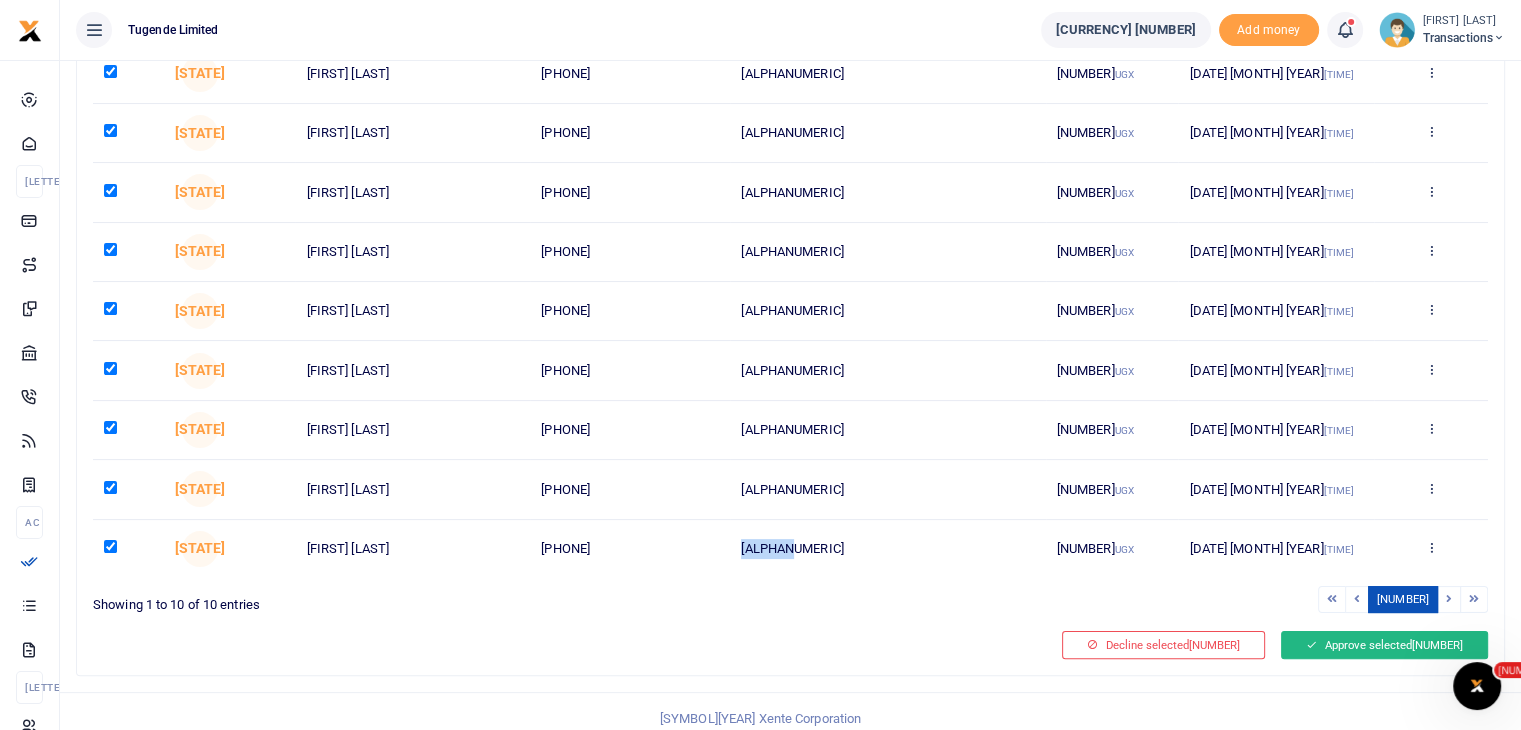 click on "Approve selected  (9)" at bounding box center [1403, 645] 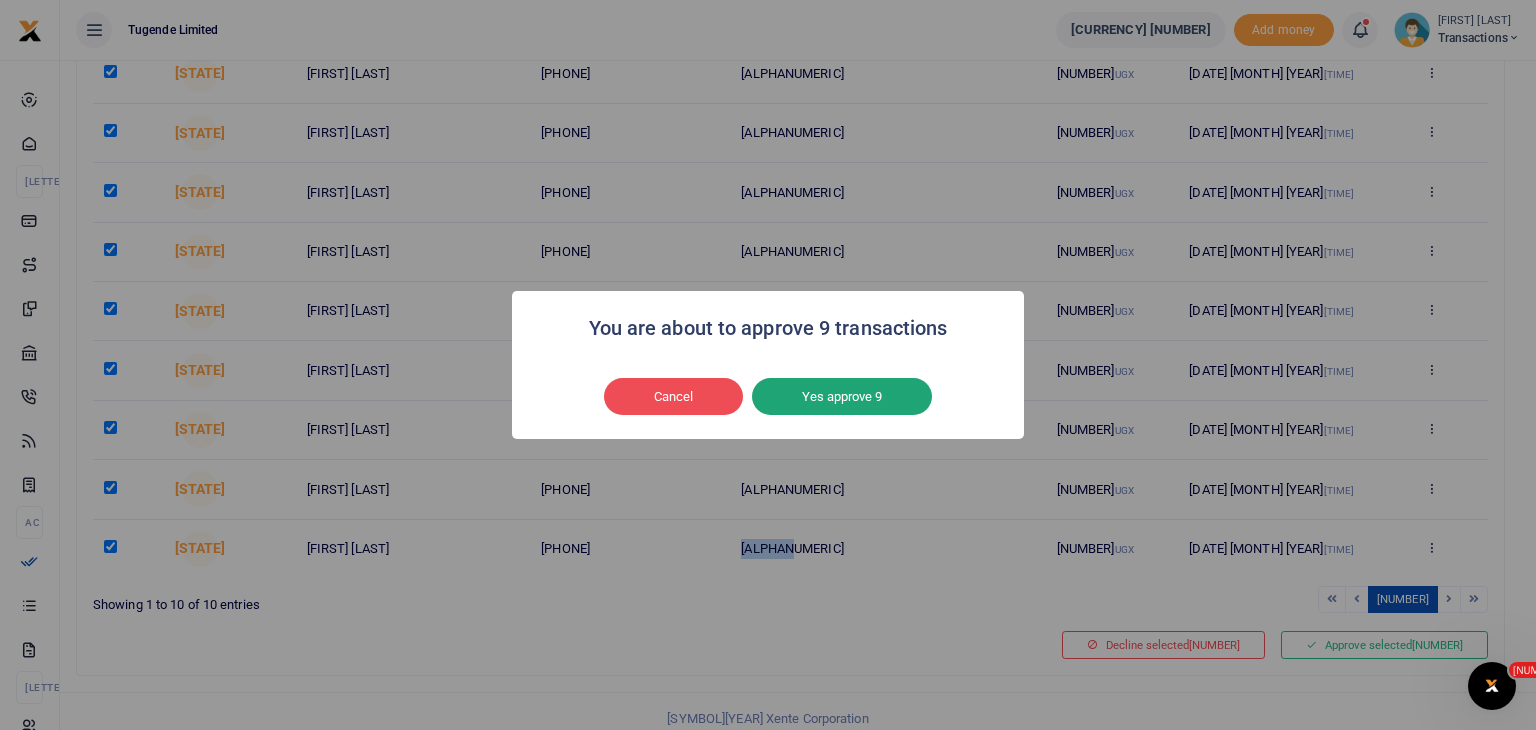 click on "Yes approve 9" at bounding box center [842, 397] 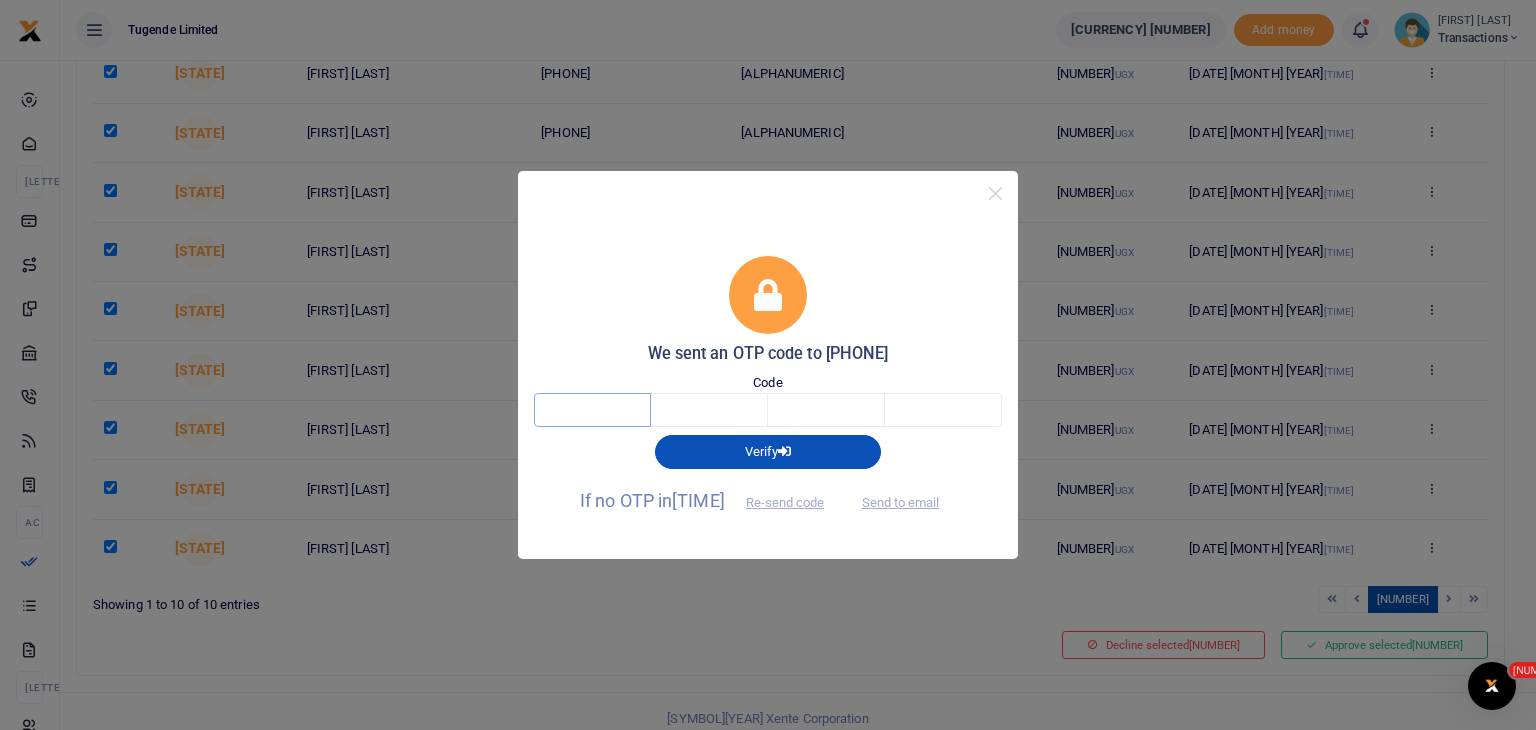 click at bounding box center (592, 410) 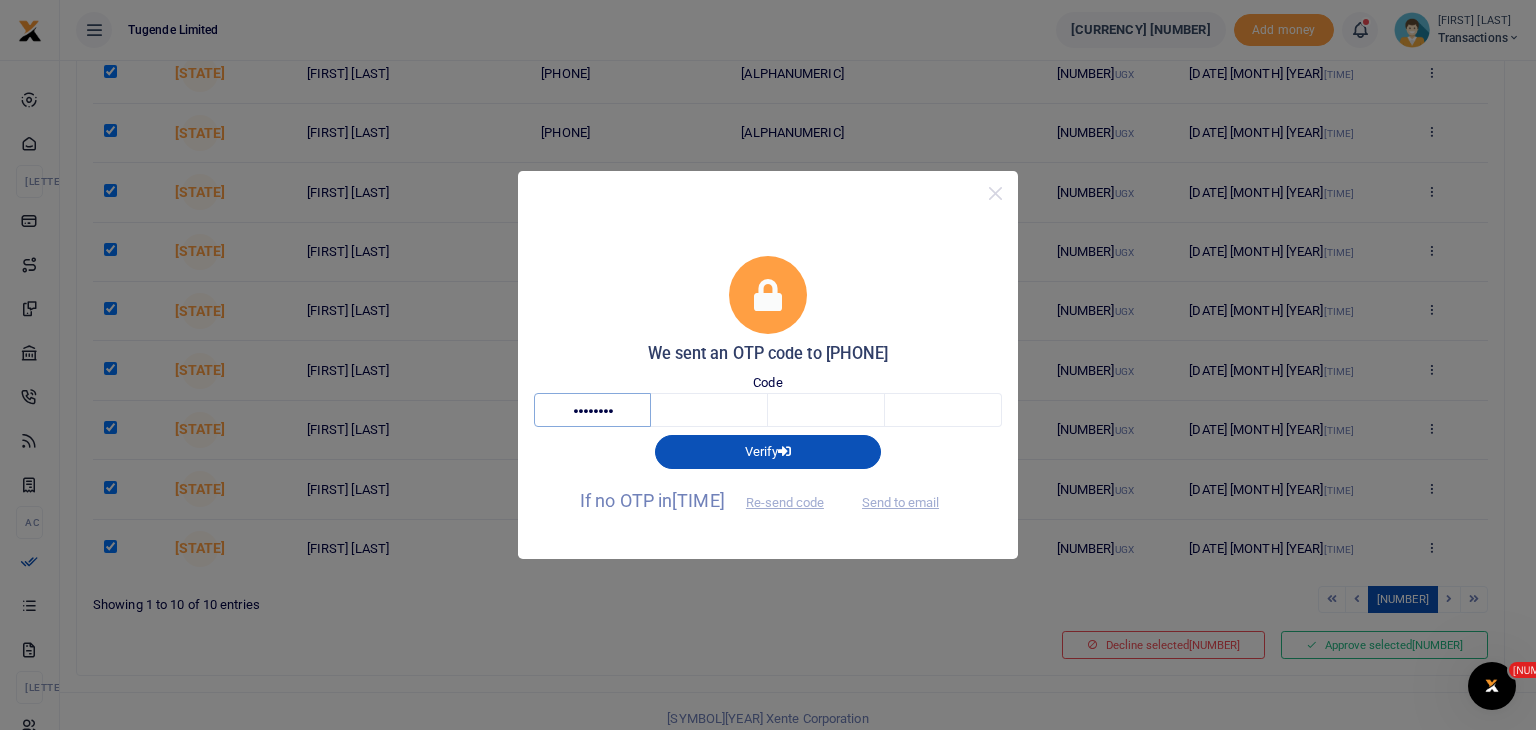type on "2" 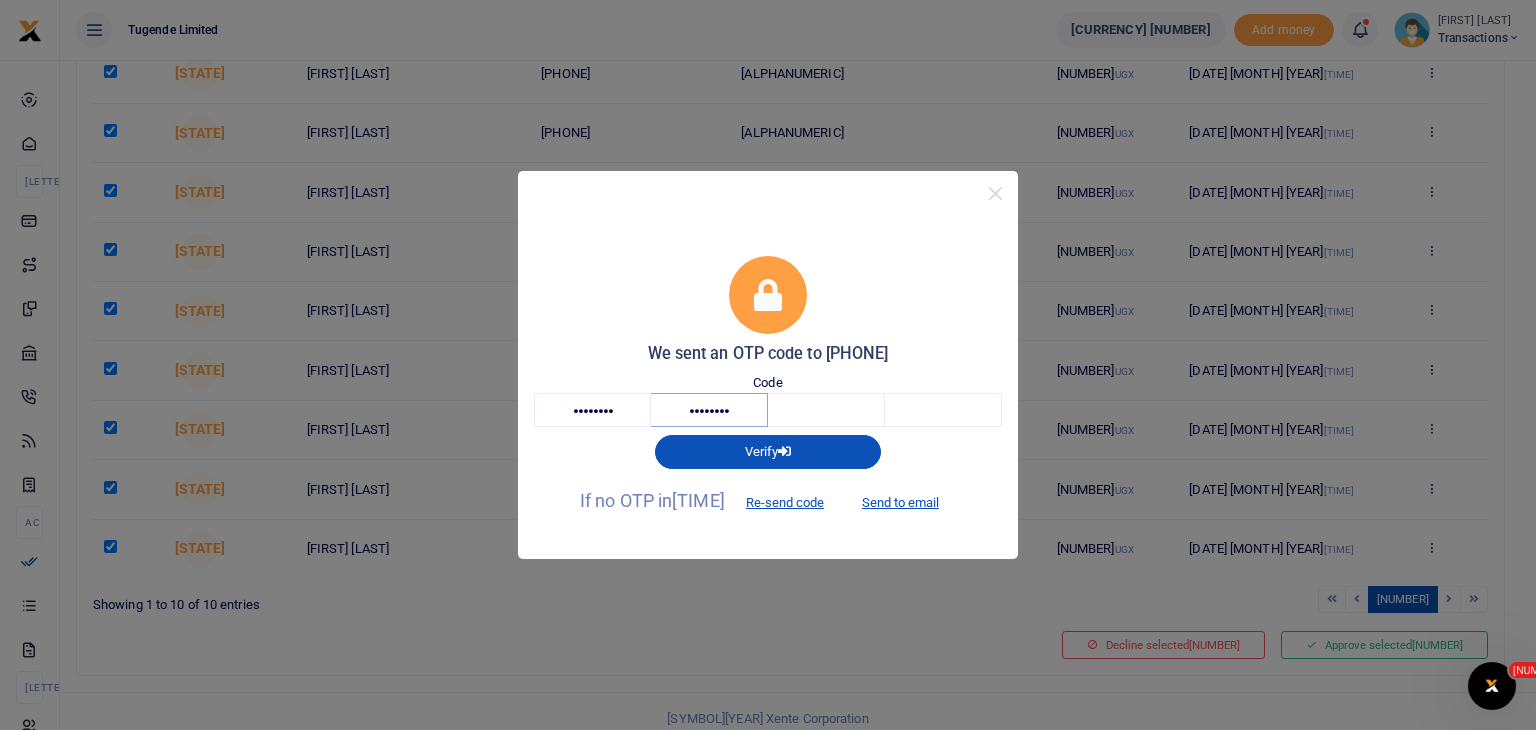type on "4" 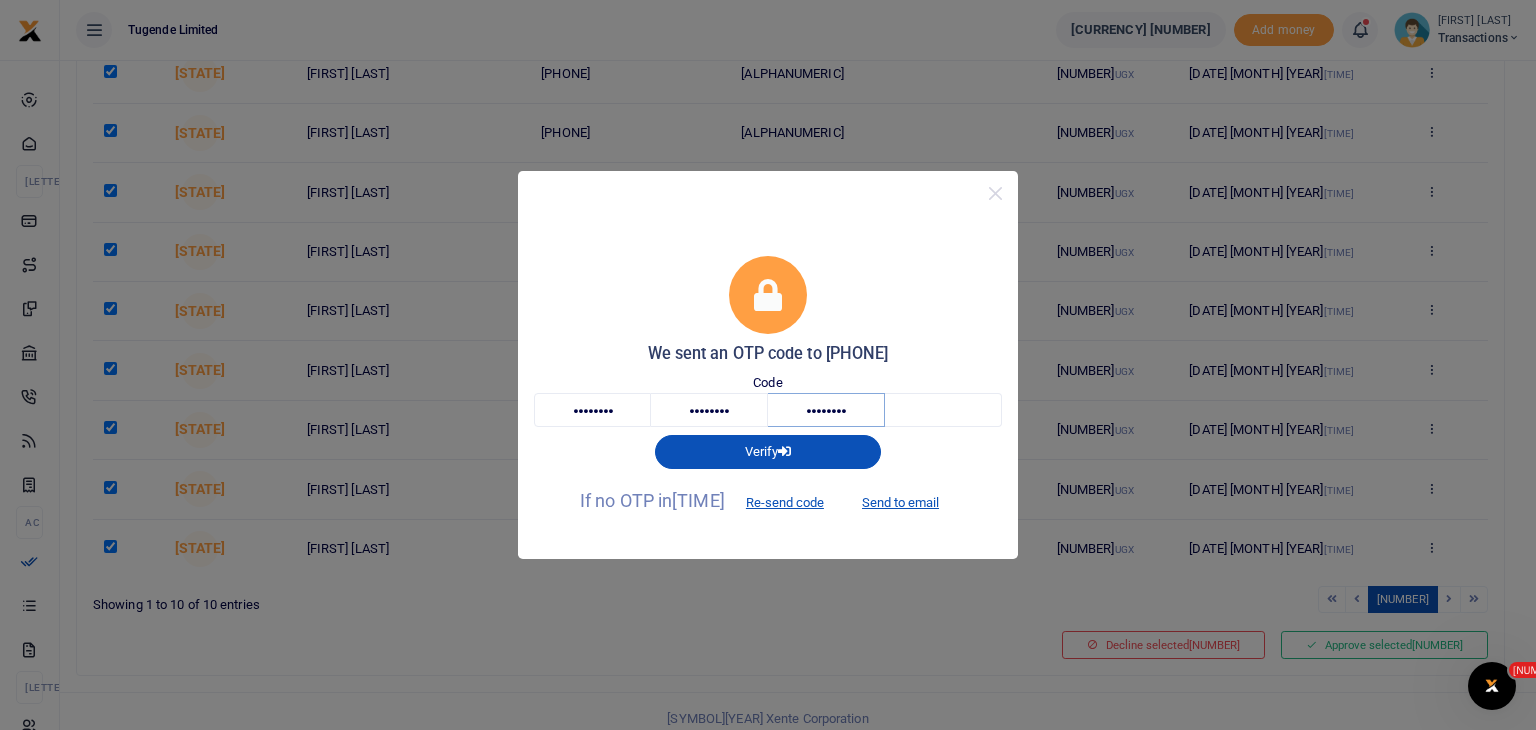 type on "6" 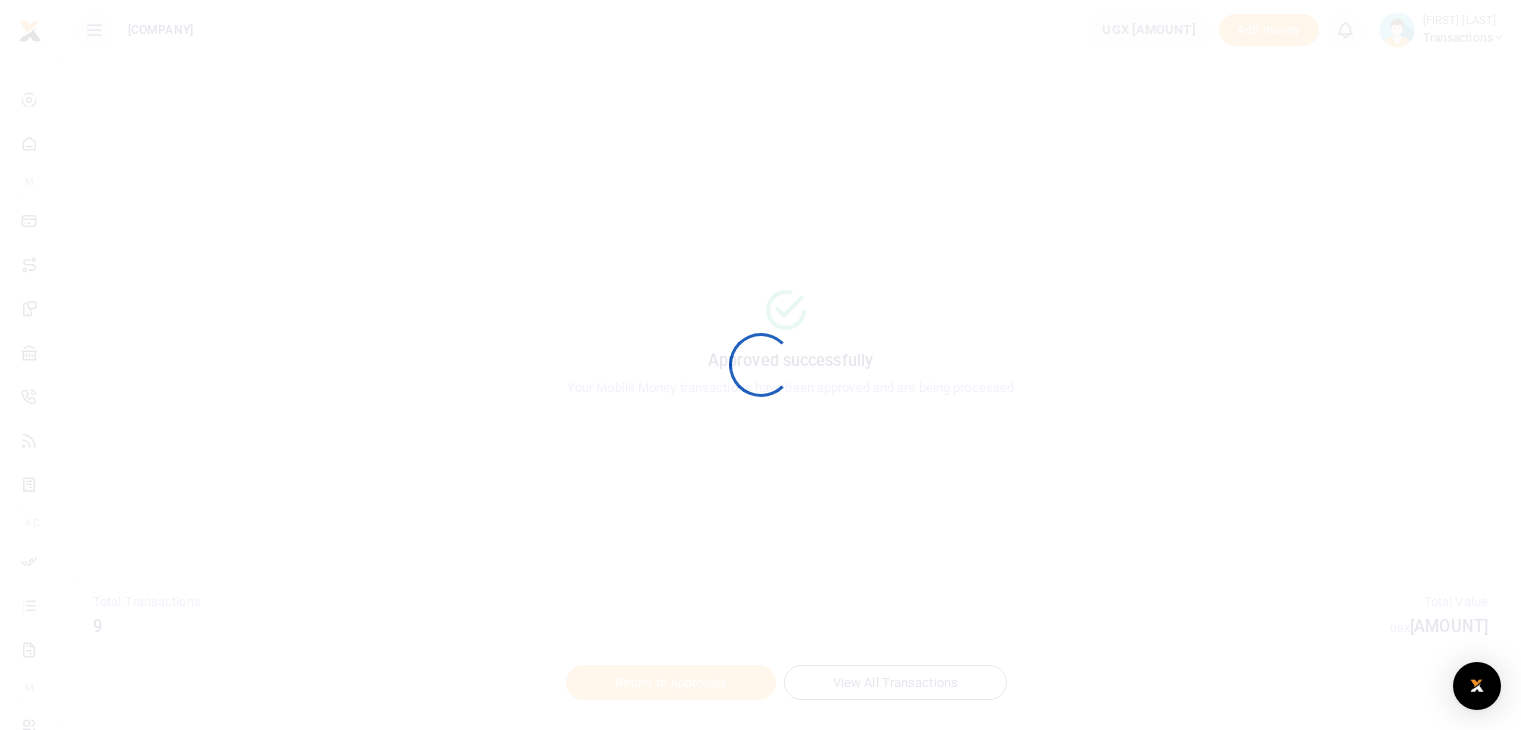 scroll, scrollTop: 0, scrollLeft: 0, axis: both 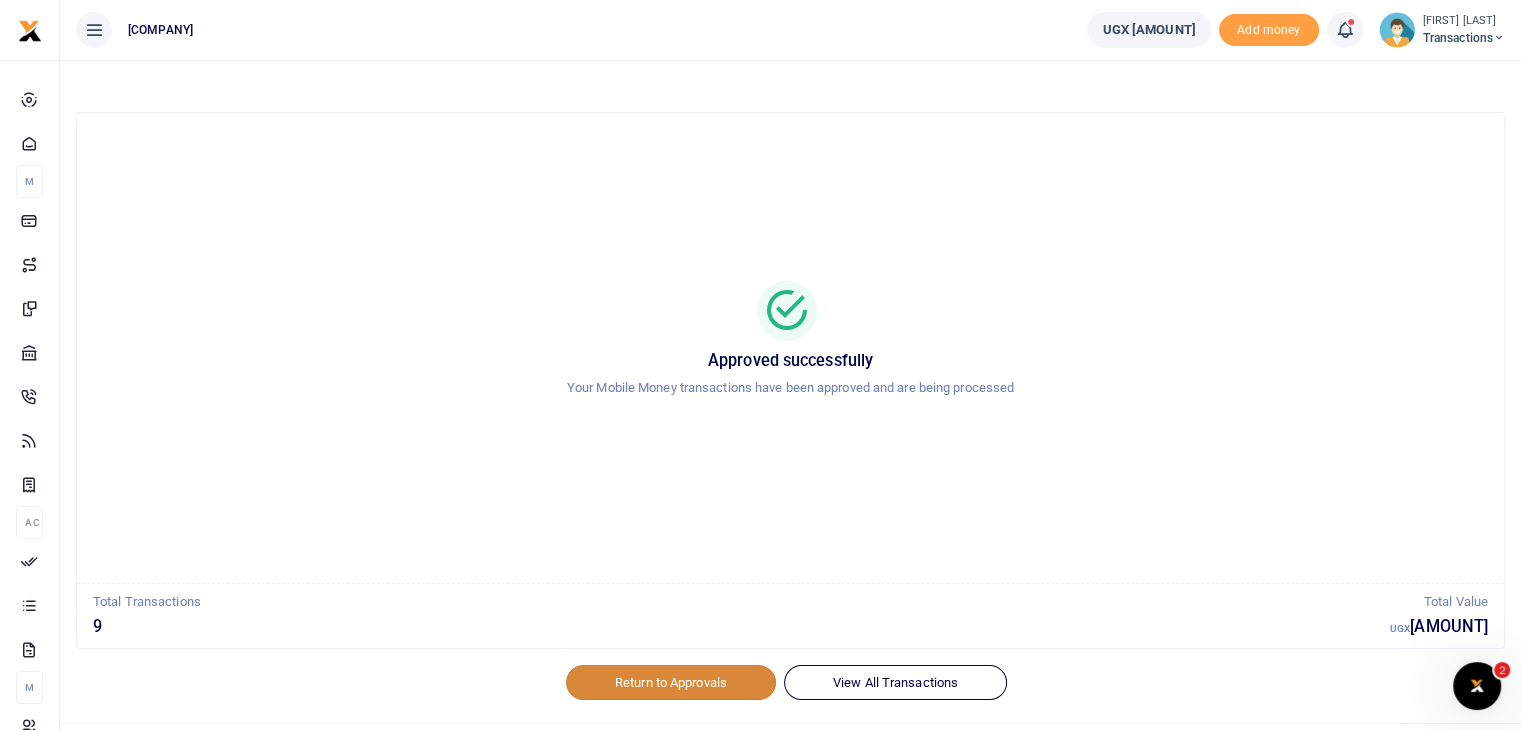 click on "Return to Approvals" at bounding box center (671, 682) 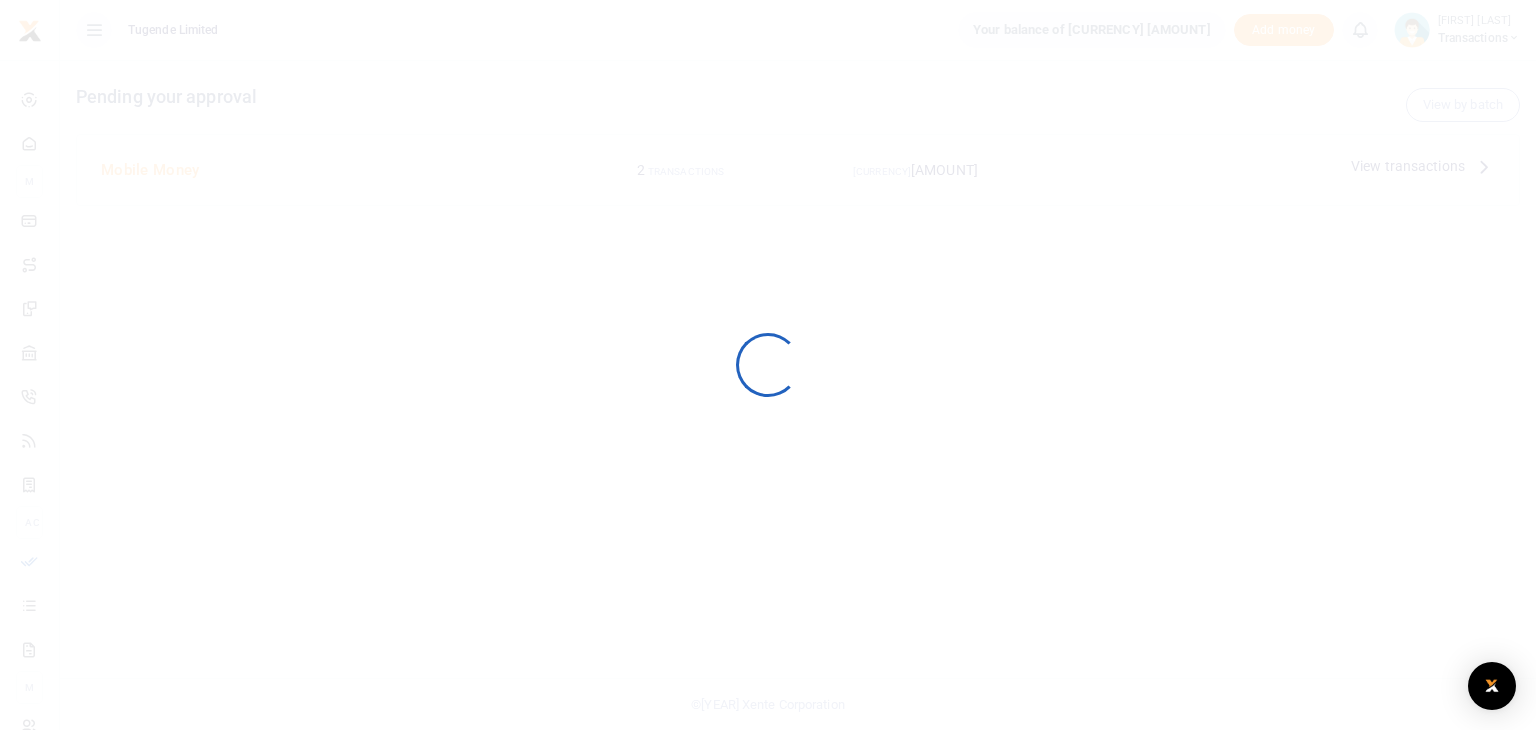 scroll, scrollTop: 0, scrollLeft: 0, axis: both 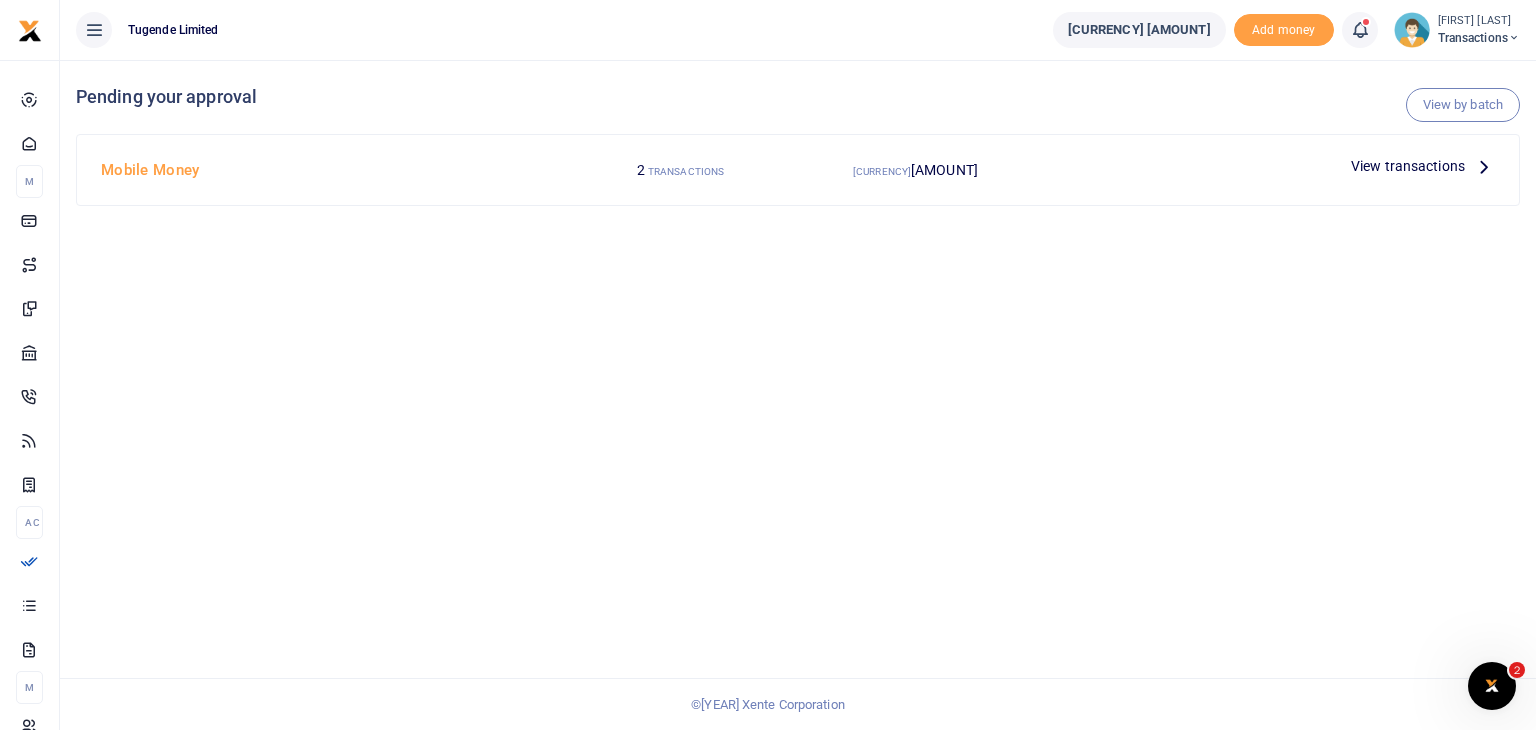 click on "View transactions" at bounding box center (1408, 166) 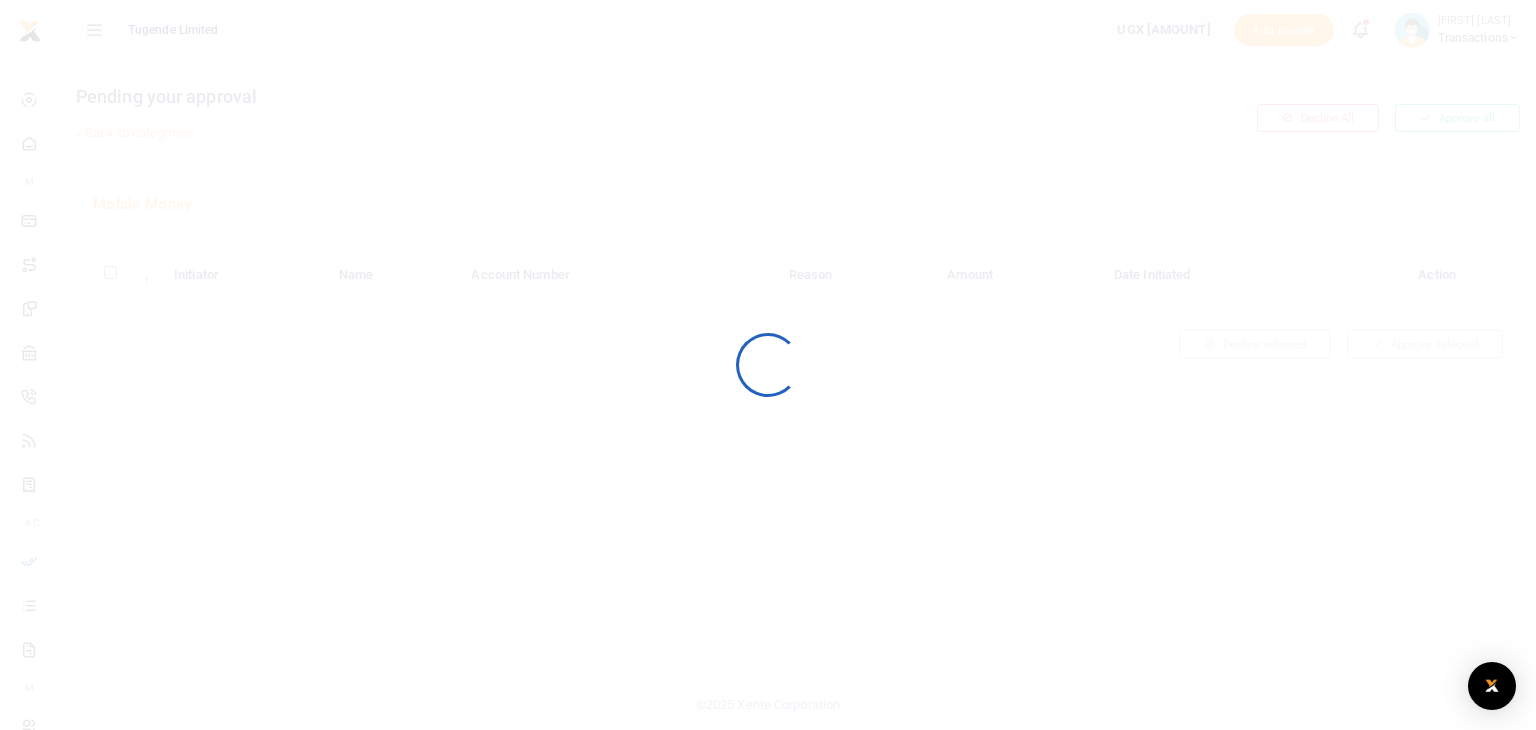 scroll, scrollTop: 0, scrollLeft: 0, axis: both 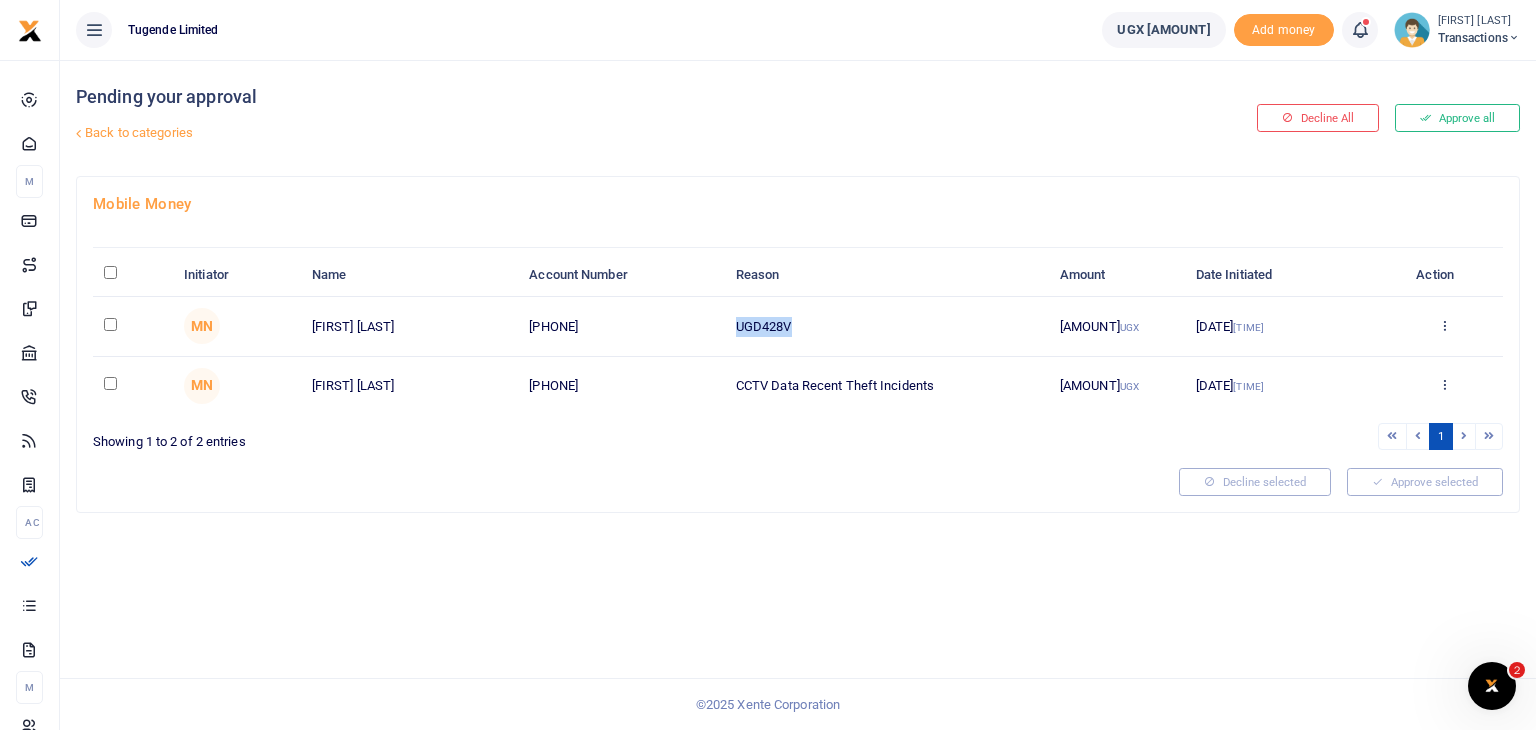 drag, startPoint x: 732, startPoint y: 325, endPoint x: 823, endPoint y: 329, distance: 91.08787 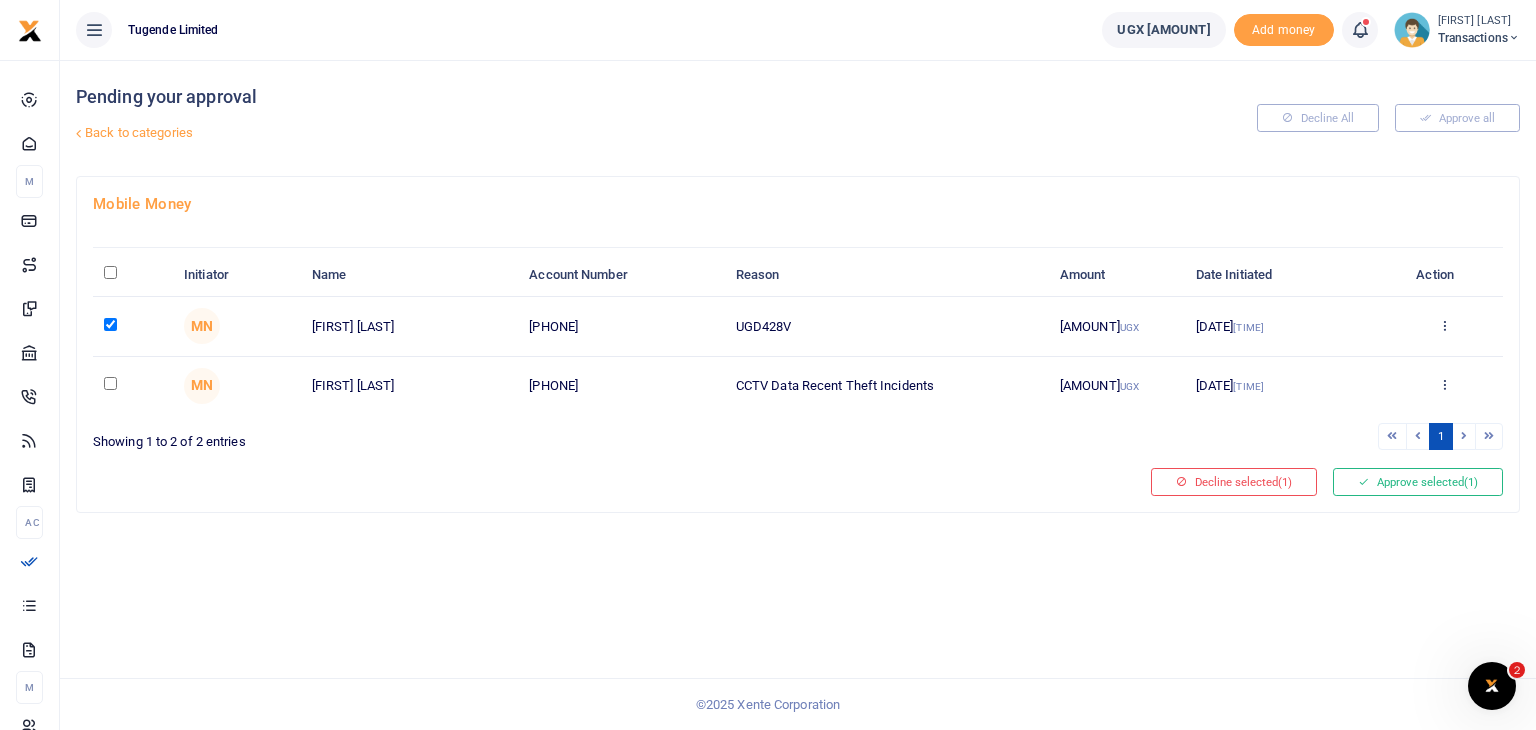 click at bounding box center (614, 482) 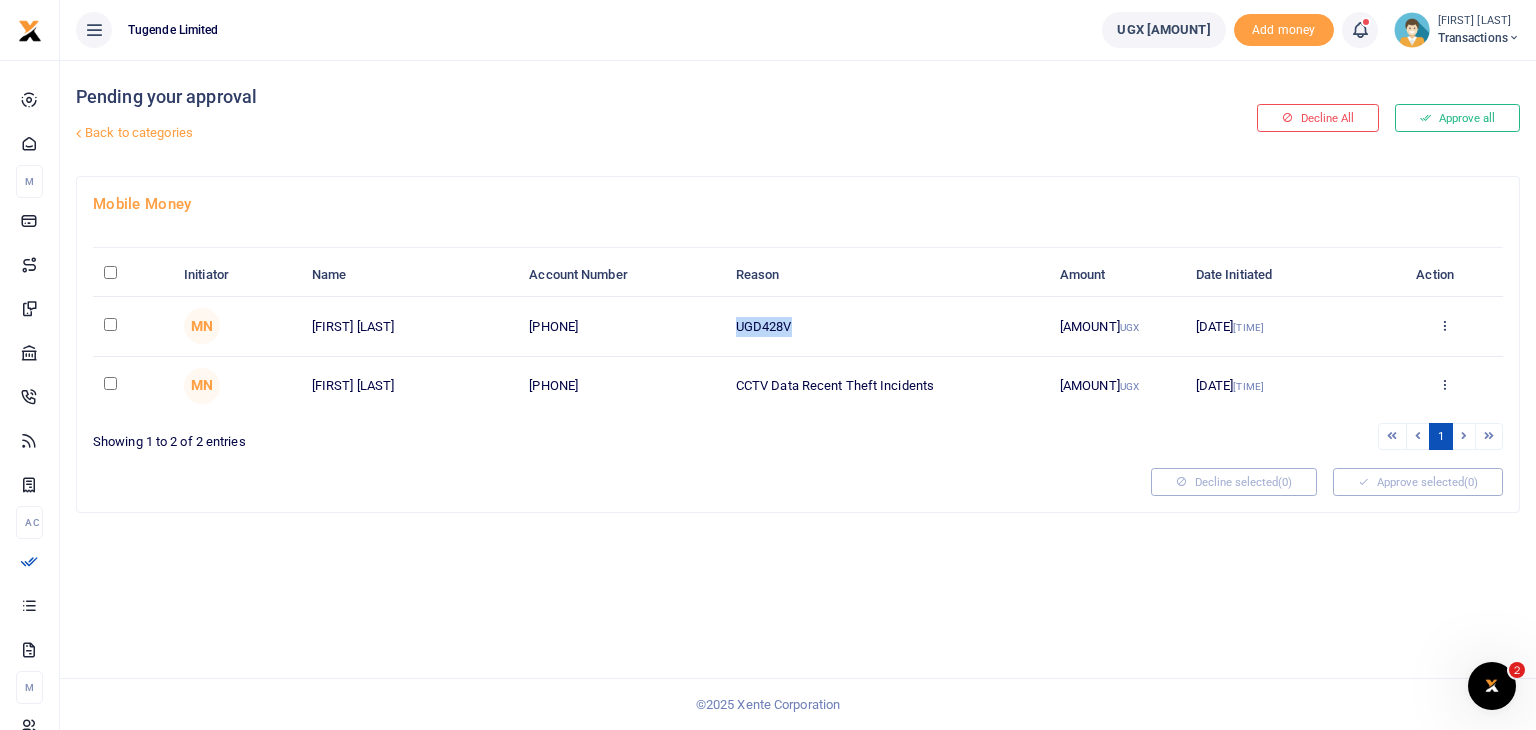 drag, startPoint x: 740, startPoint y: 324, endPoint x: 831, endPoint y: 321, distance: 91.04944 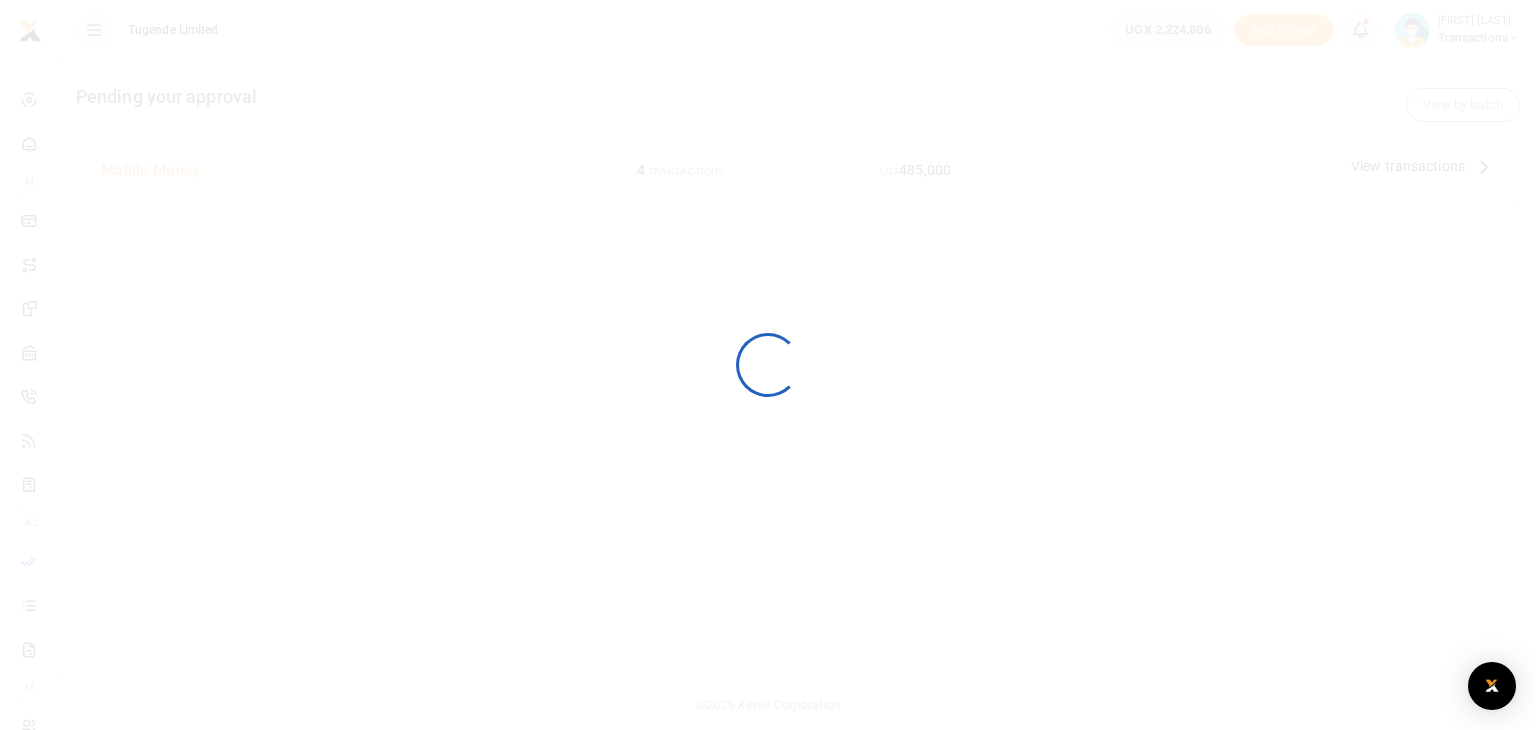 scroll, scrollTop: 0, scrollLeft: 0, axis: both 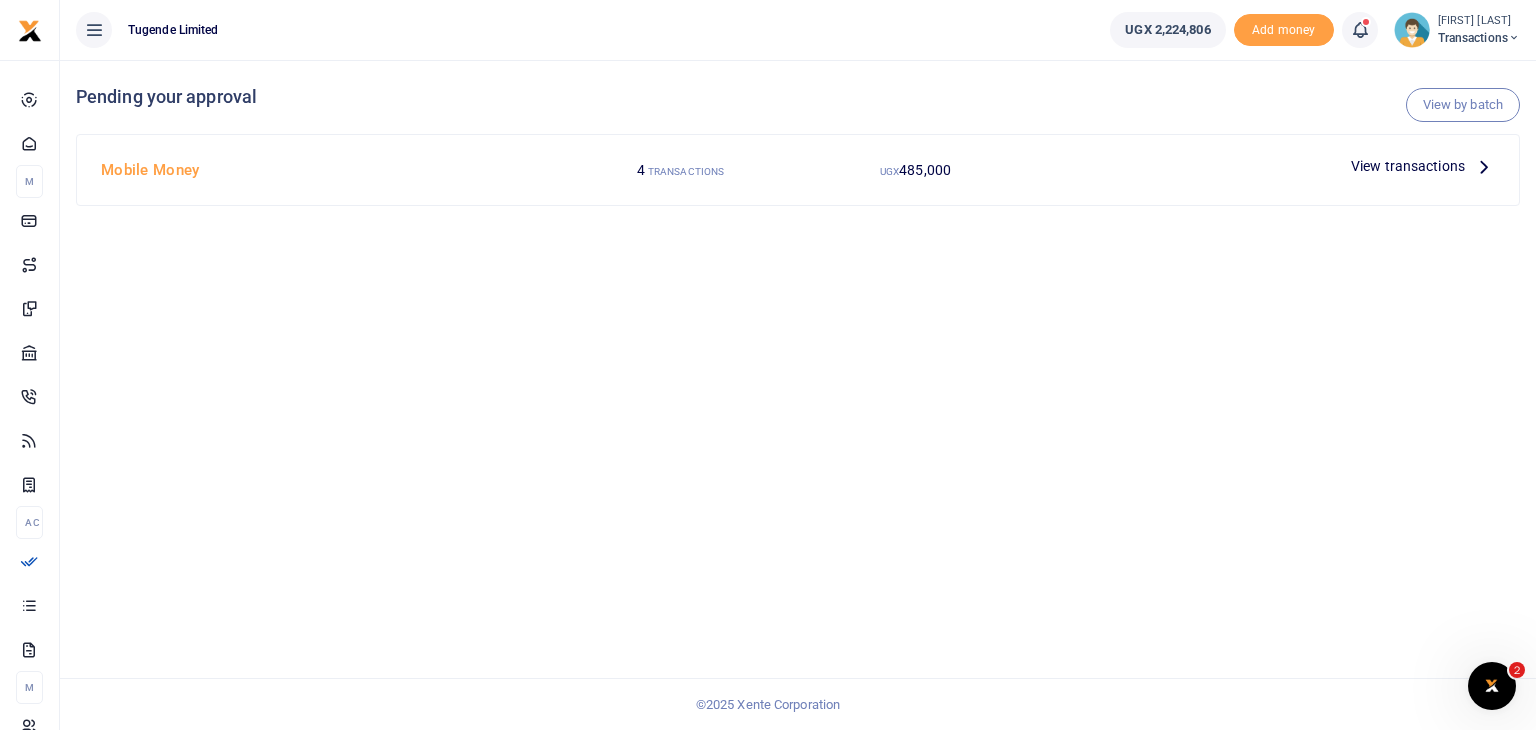 click on "View transactions" at bounding box center (1408, 166) 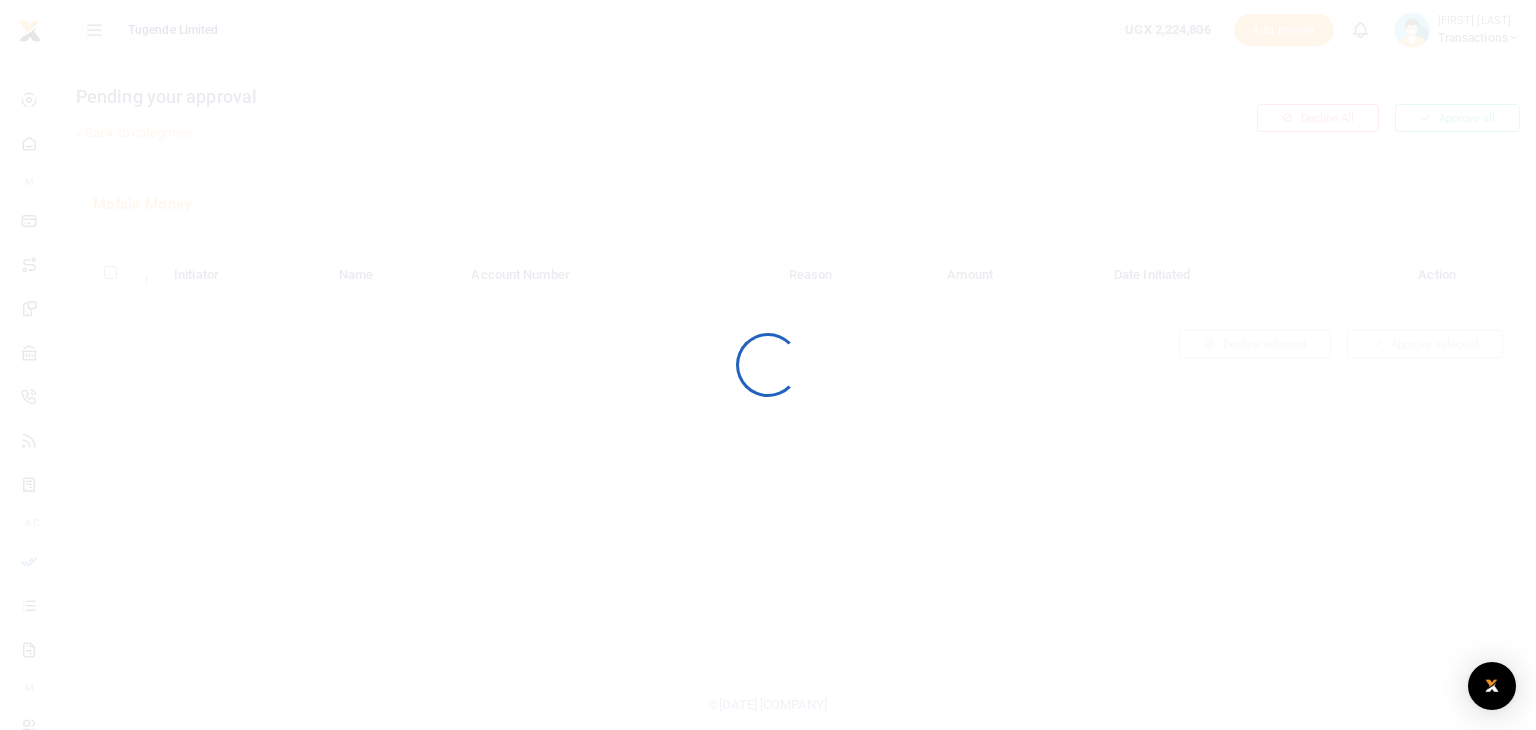 scroll, scrollTop: 0, scrollLeft: 0, axis: both 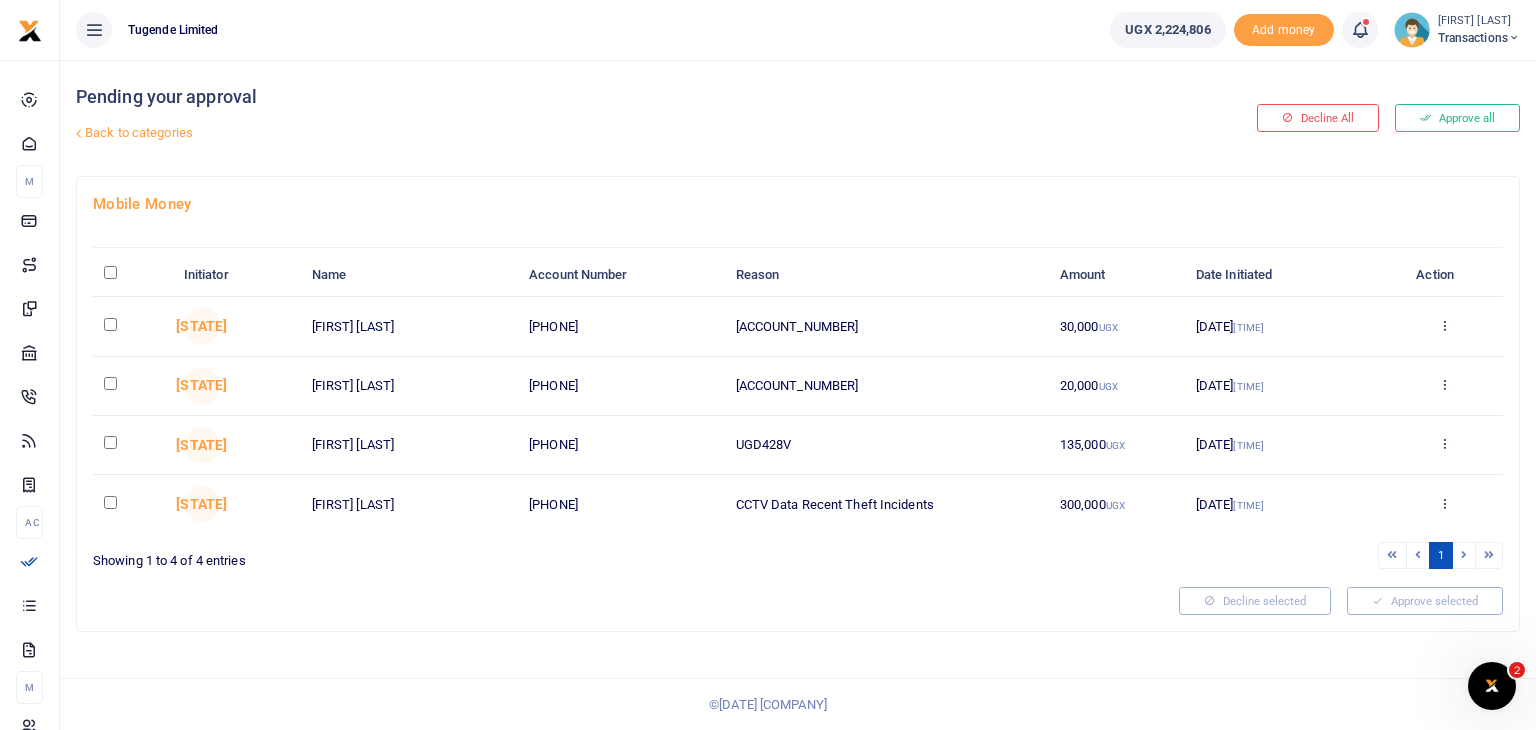 click at bounding box center (110, 324) 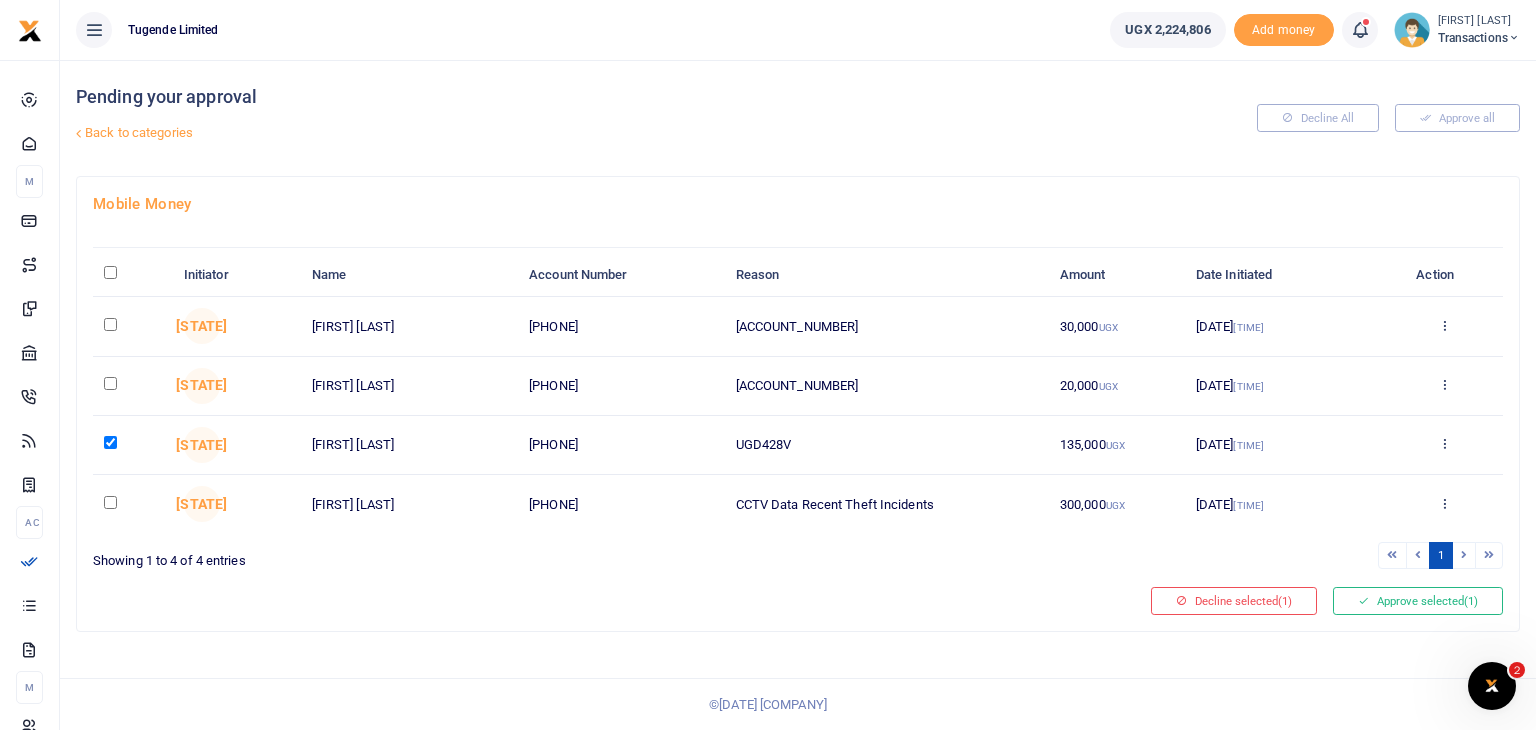 click at bounding box center (110, 383) 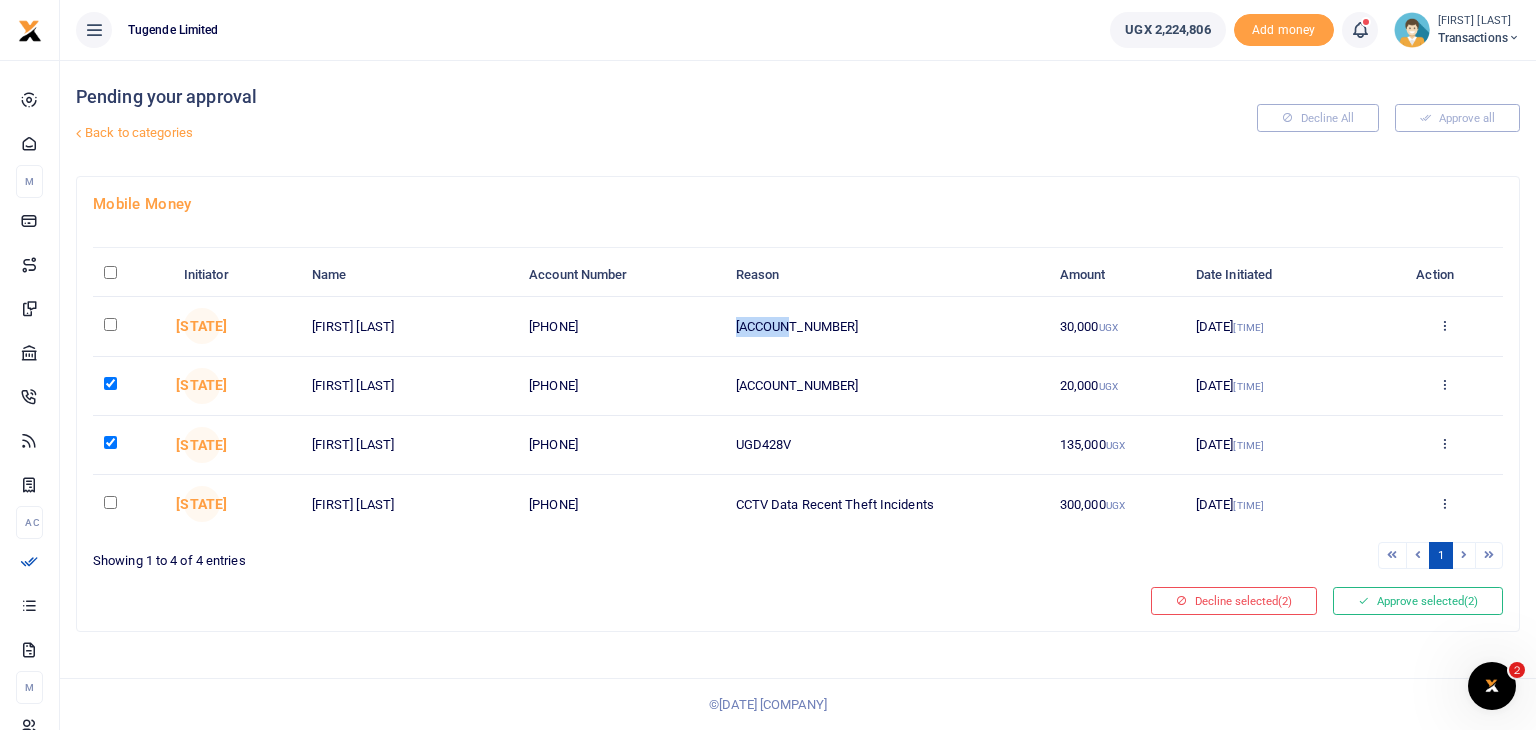 drag, startPoint x: 735, startPoint y: 324, endPoint x: 823, endPoint y: 327, distance: 88.051125 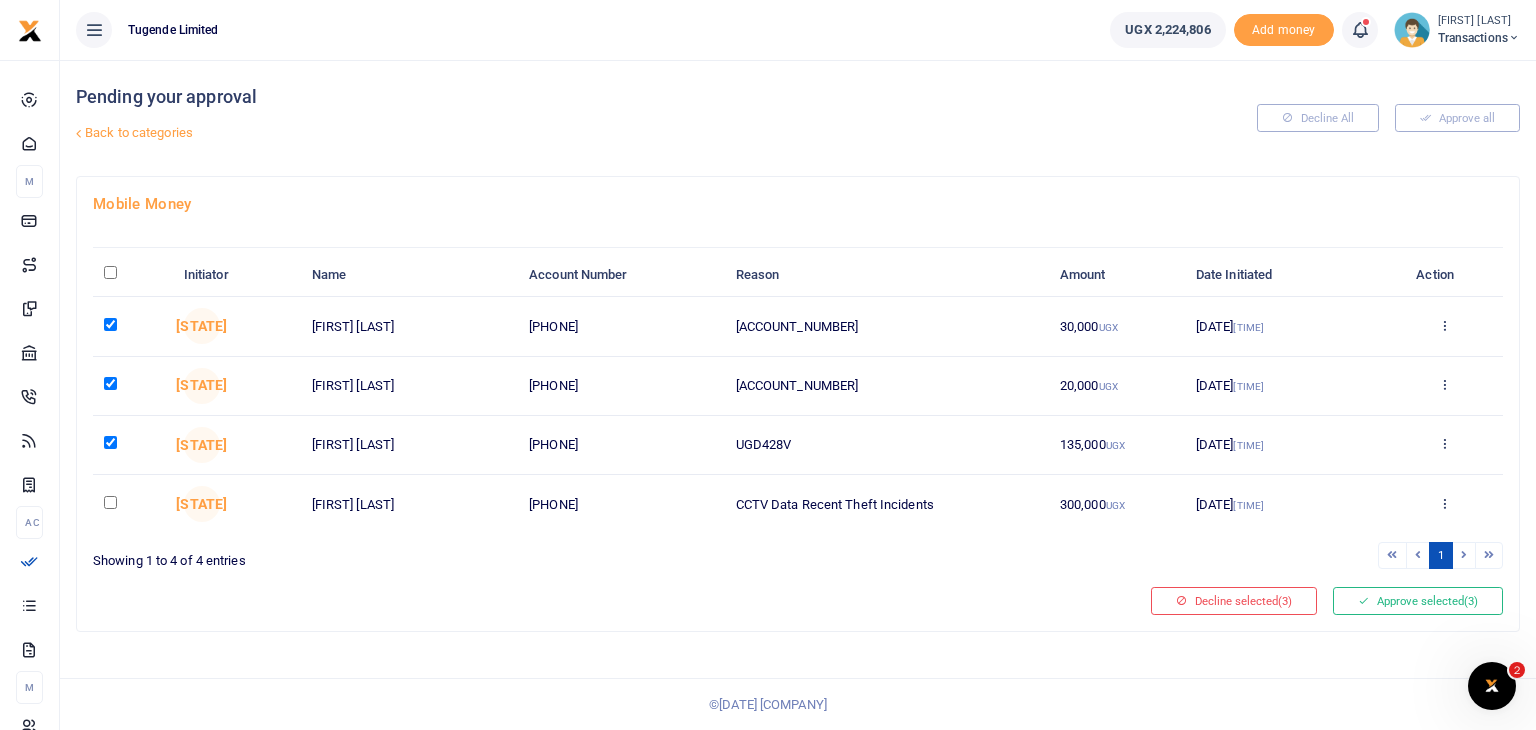 click on "Pending your approval
Back to categories
Decline All
Approve all
Mobile Money
Initiator Name Account Number Reason Amount Date Initiated Action
MN
Umaru Kozaala 256707755430 UGD750F 30,000  UGX  03 Jul 2025  03:30 PM
MN 20,000" at bounding box center (798, 395) 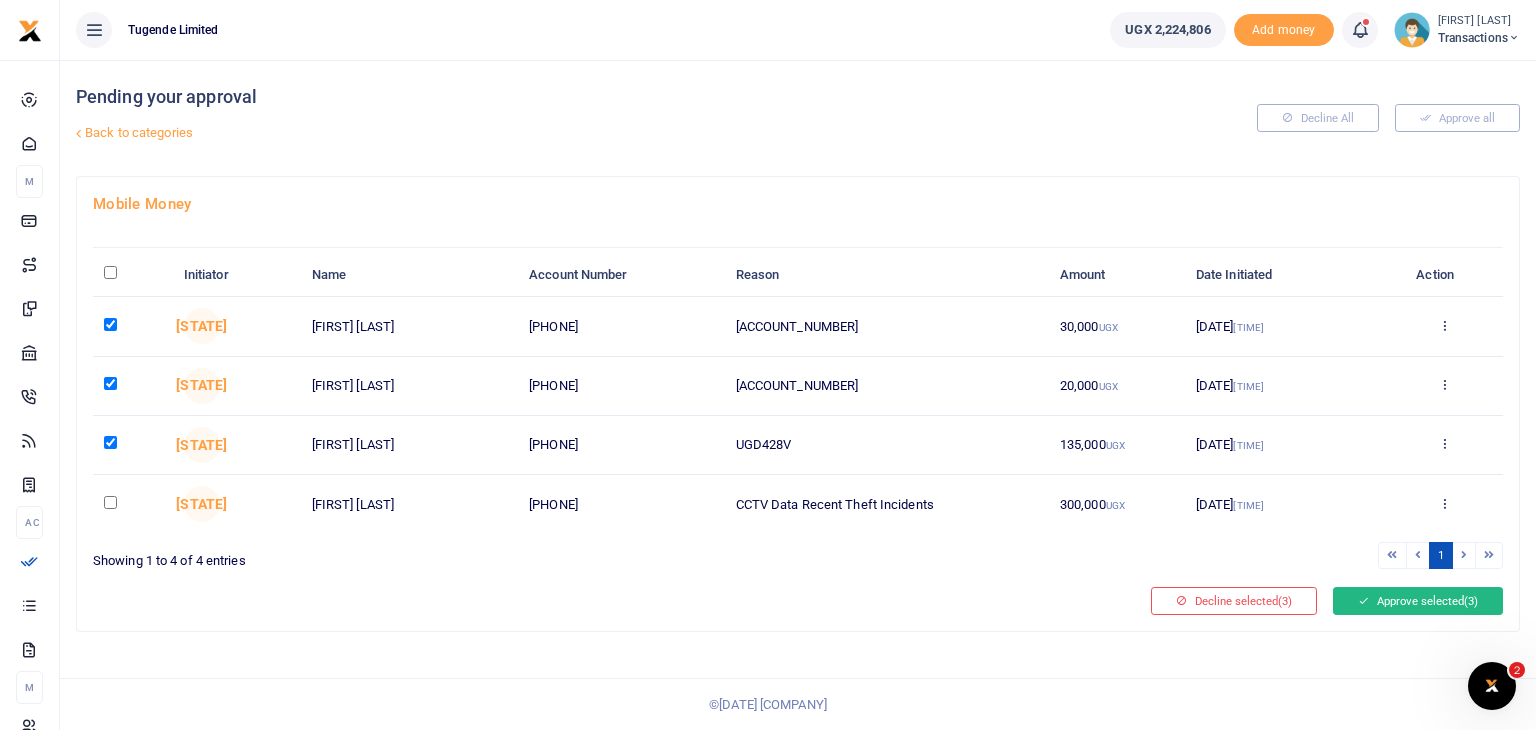 click on "Approve selected  (3)" at bounding box center [1418, 601] 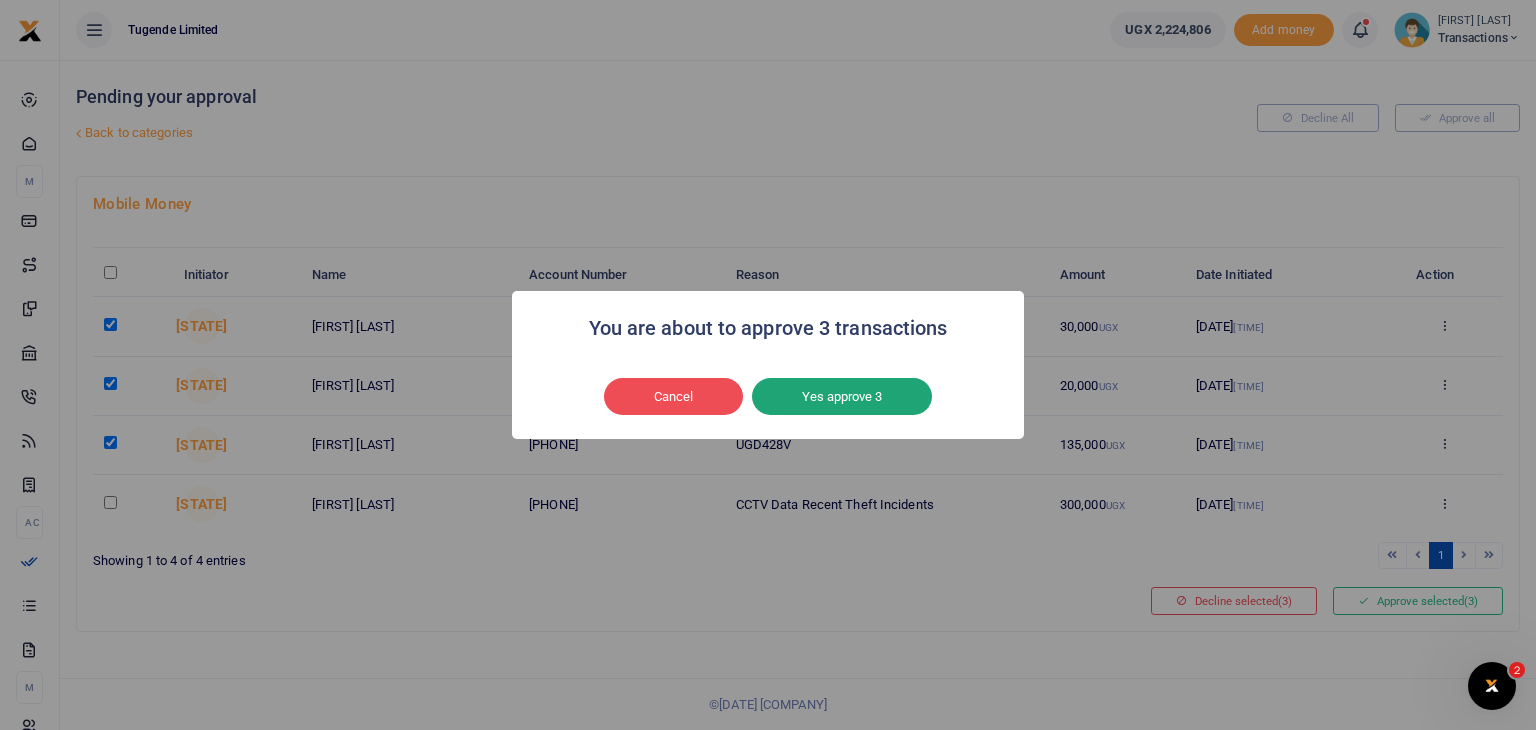 click on "Yes approve 3" at bounding box center (842, 397) 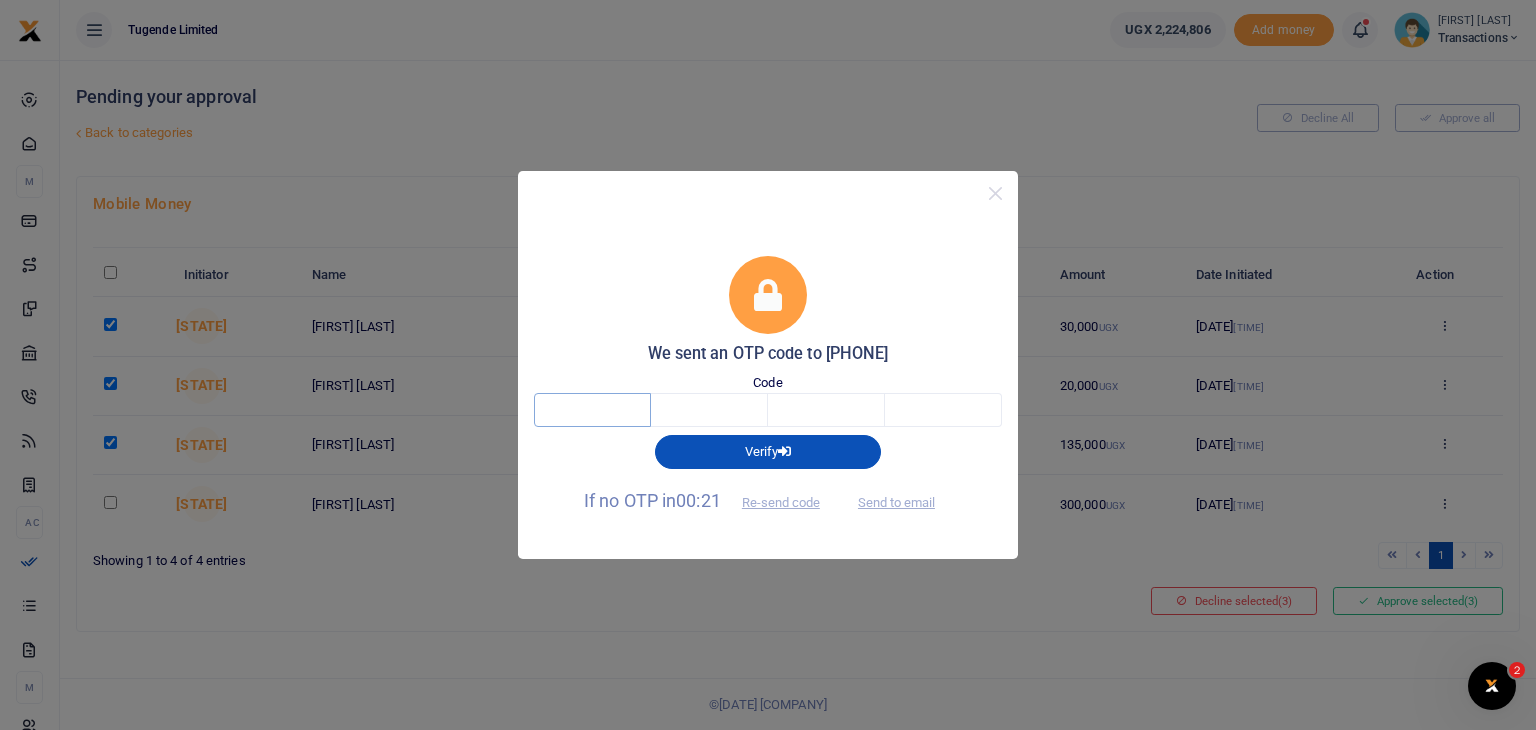 click at bounding box center [592, 410] 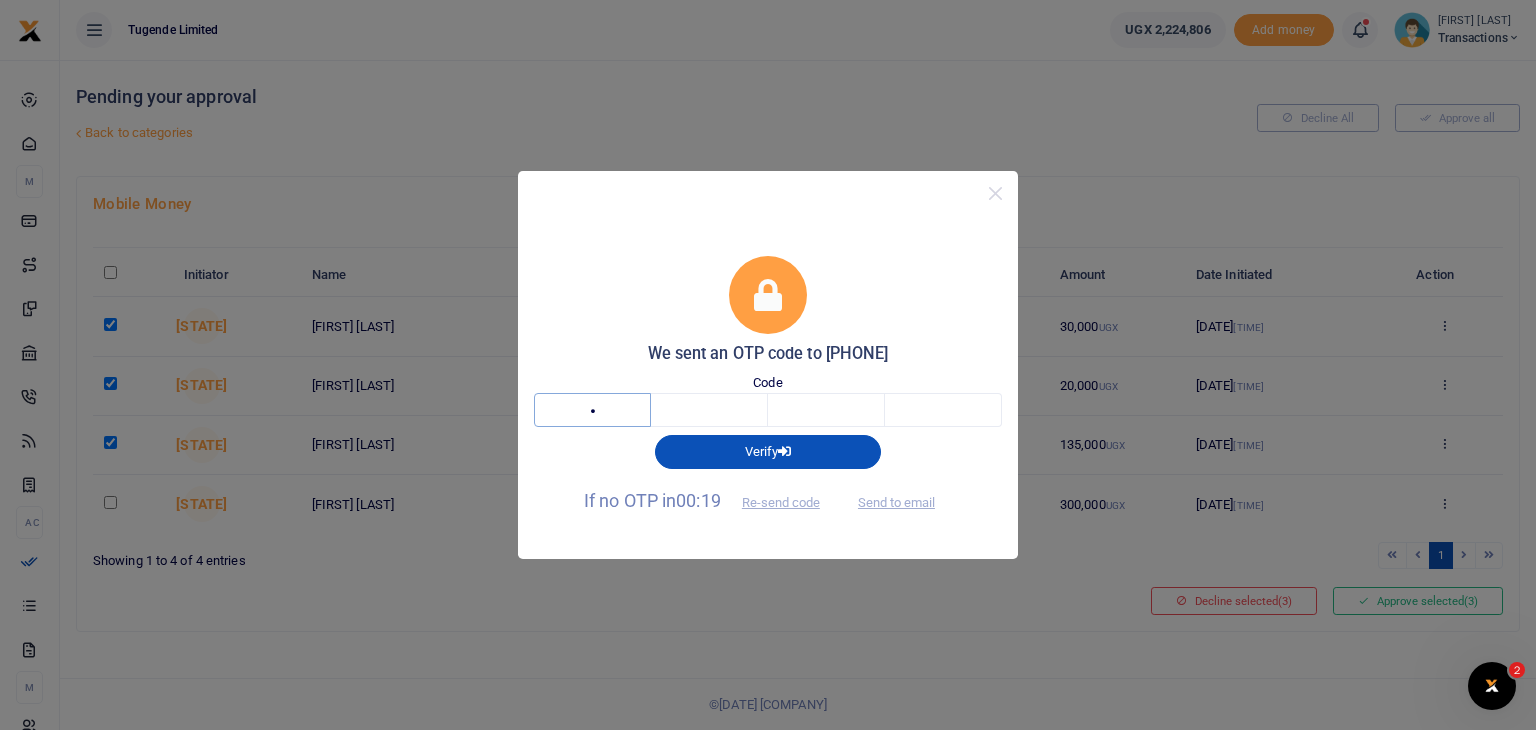 type on "4" 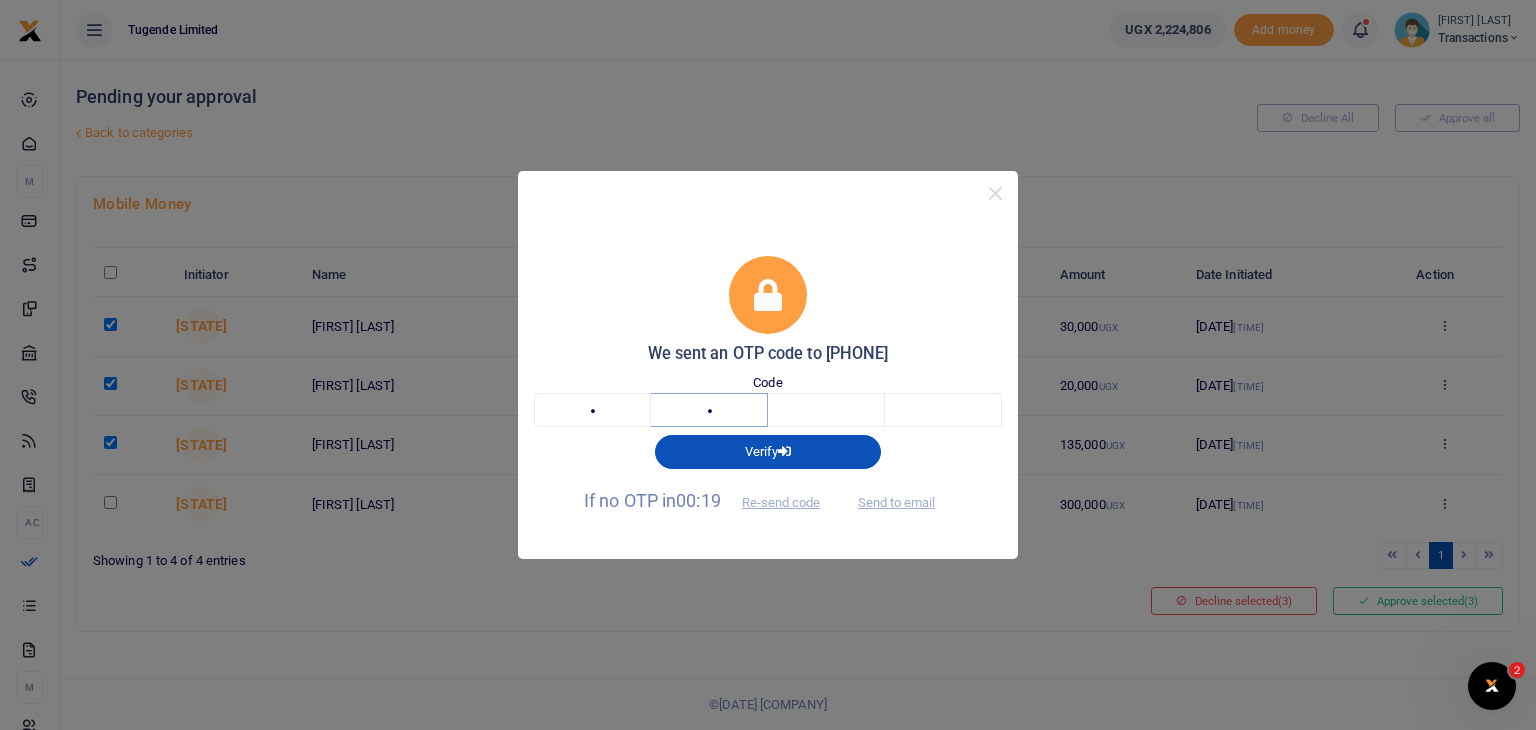 type on "5" 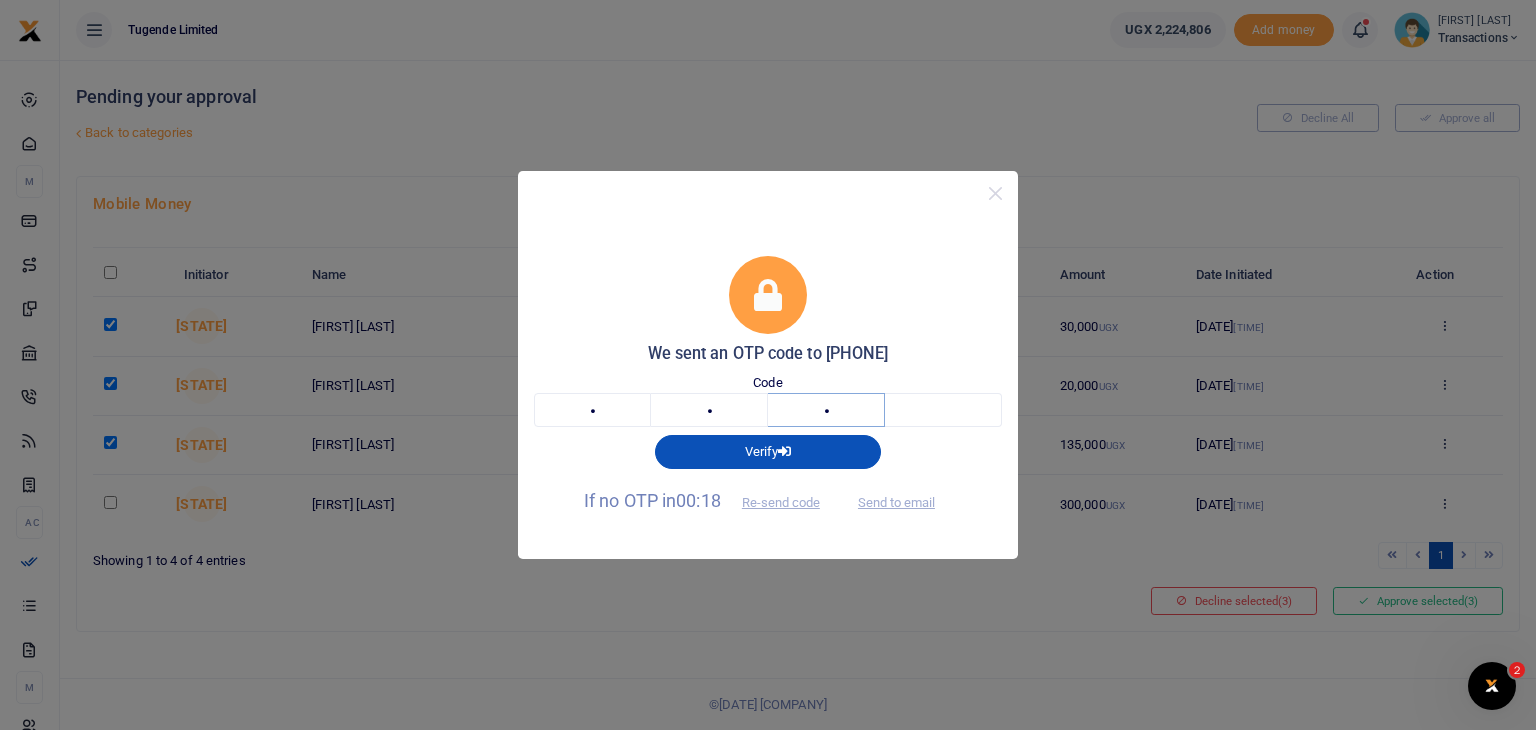 type on "3" 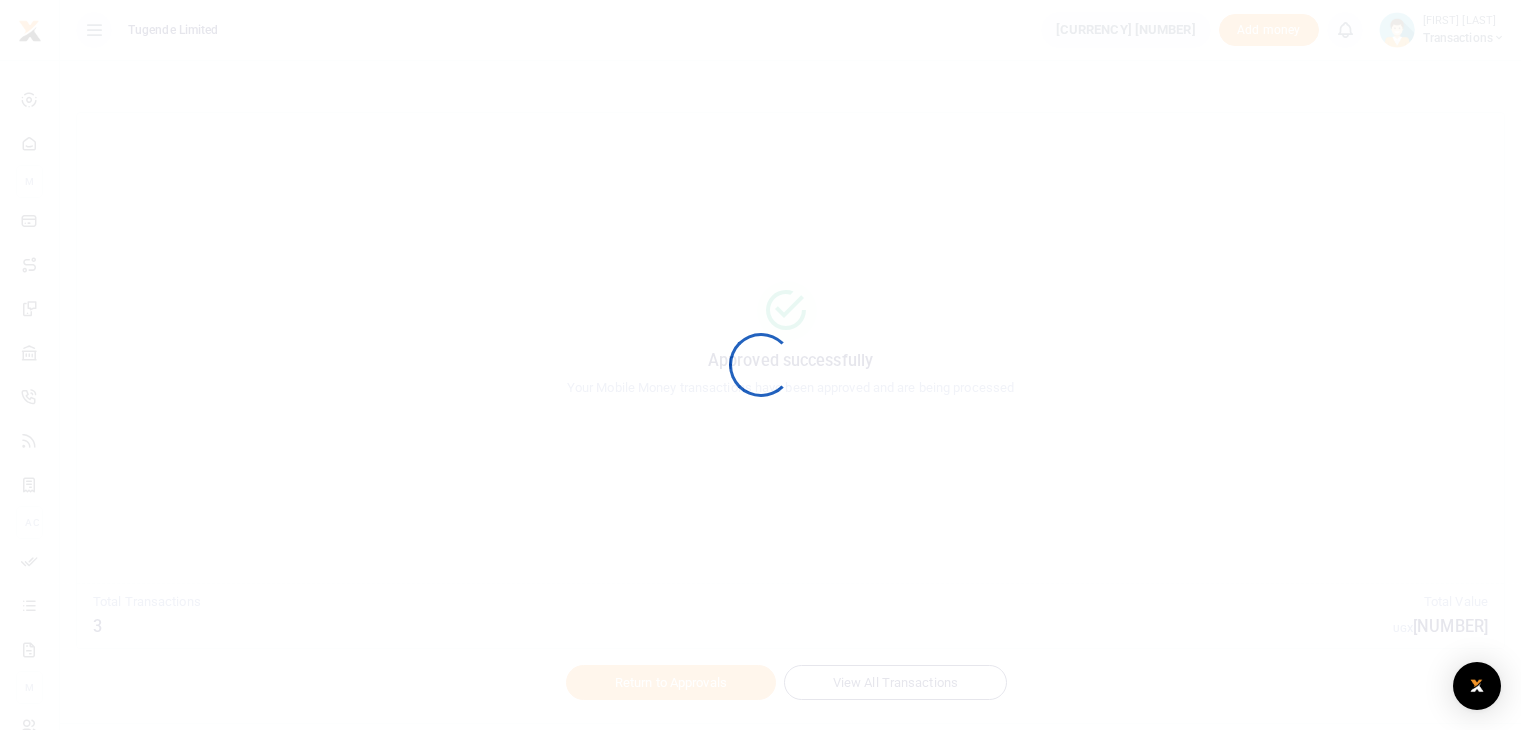 scroll, scrollTop: 0, scrollLeft: 0, axis: both 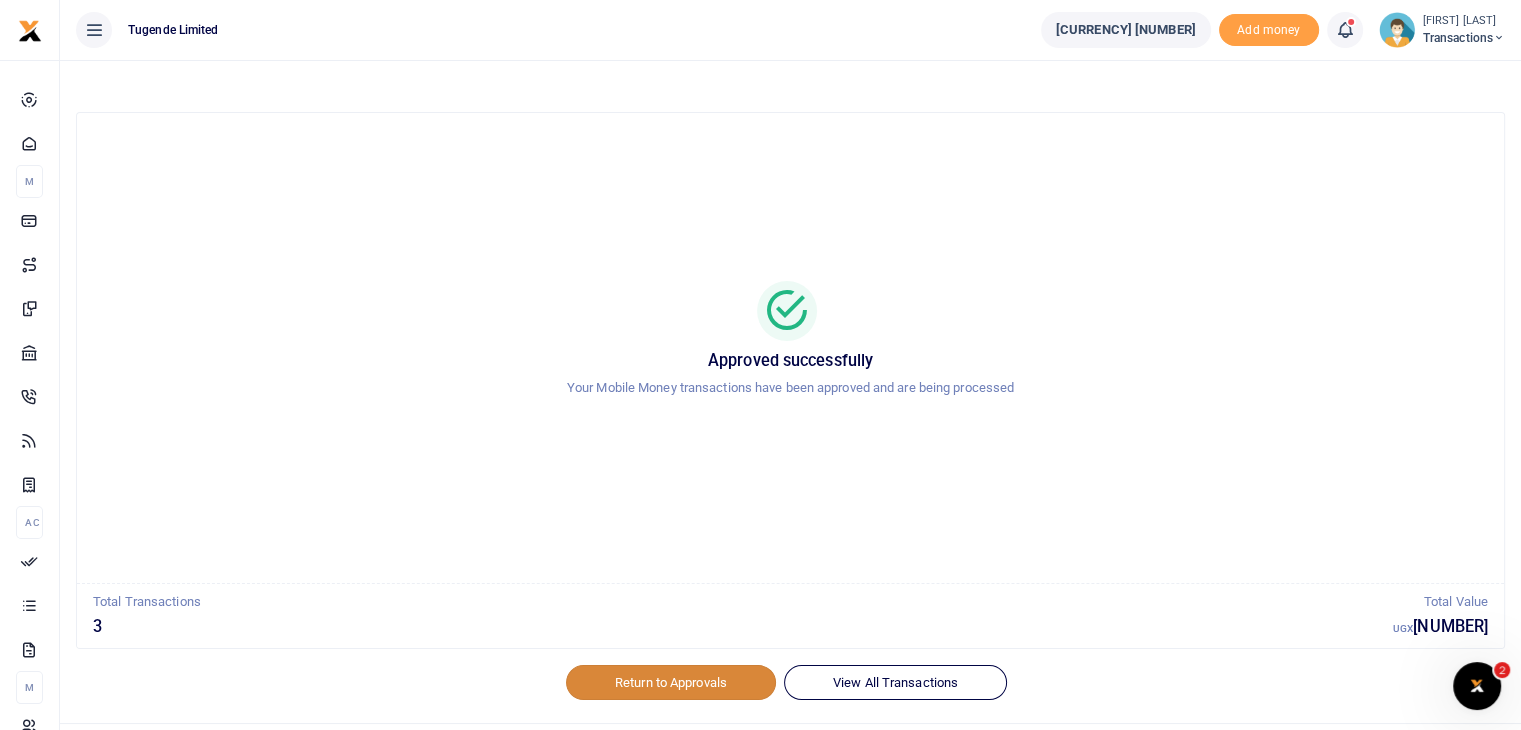 click on "Return to Approvals" at bounding box center [671, 682] 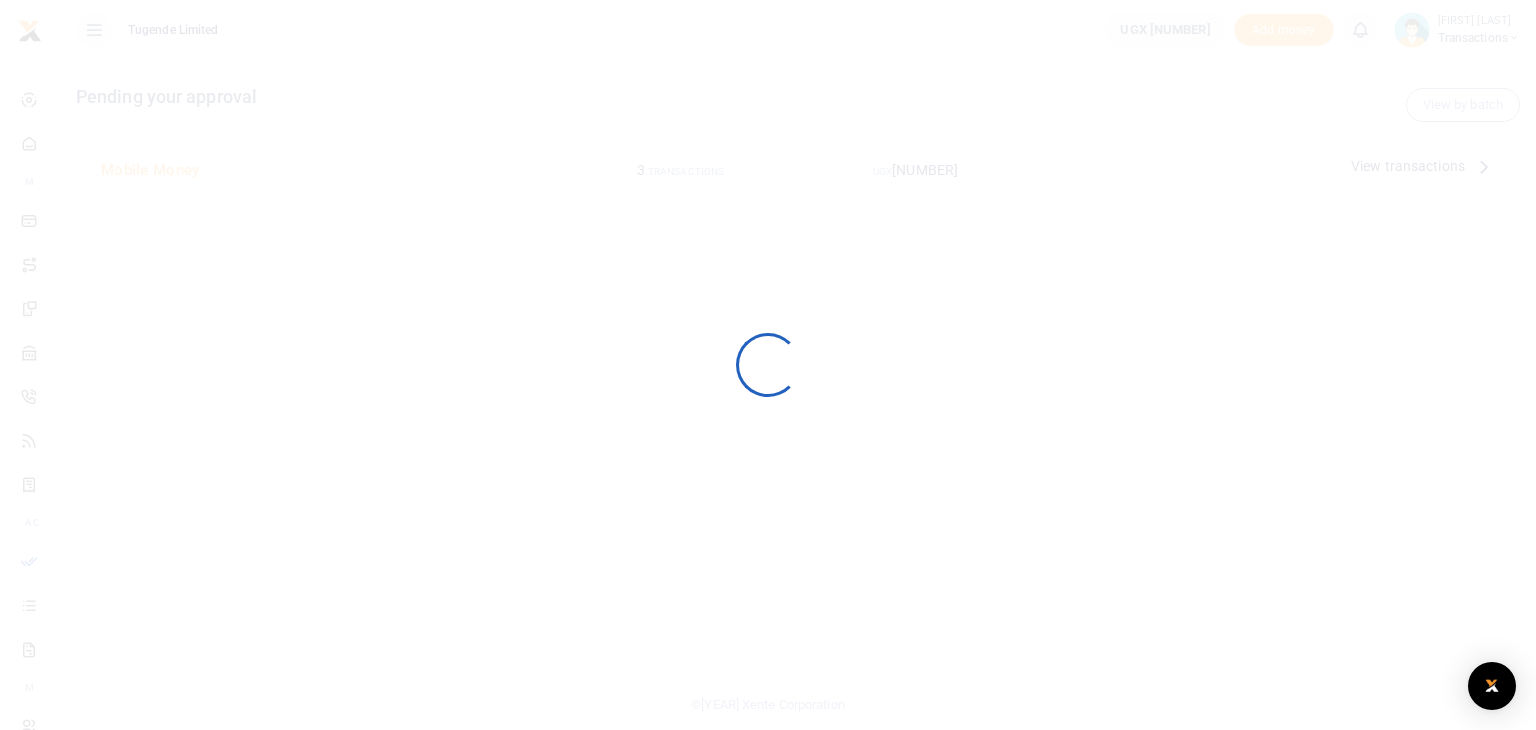 scroll, scrollTop: 0, scrollLeft: 0, axis: both 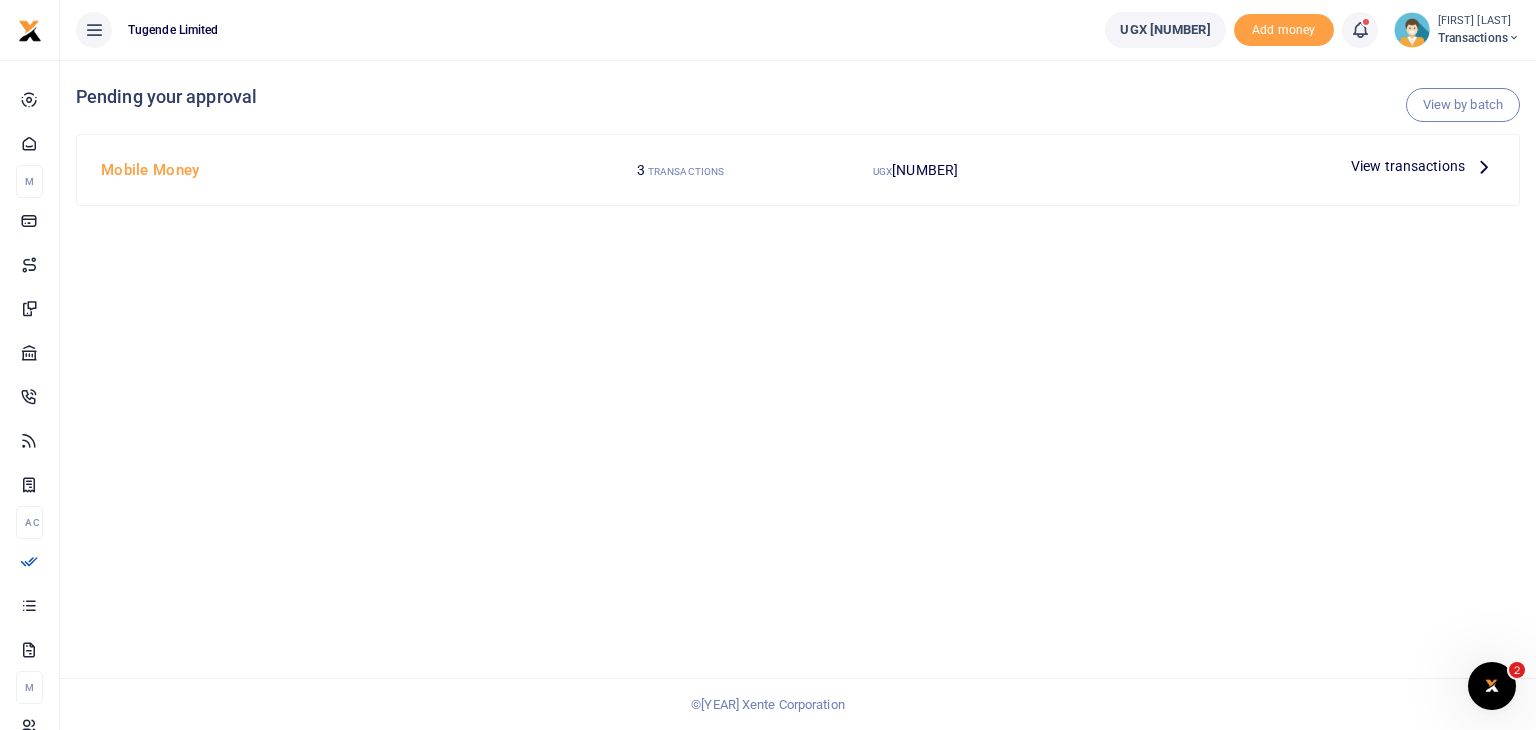 click on "View transactions" at bounding box center (1408, 166) 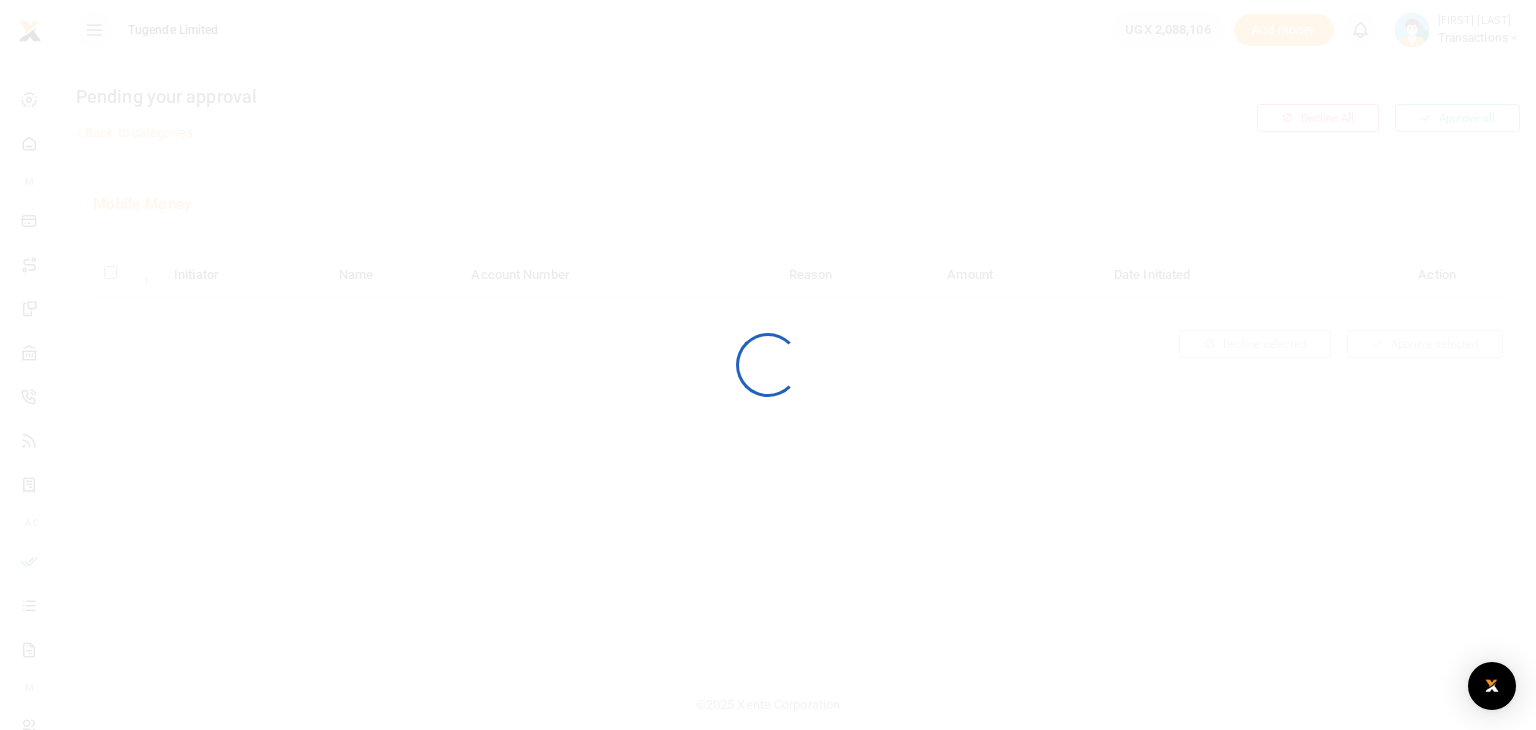 scroll, scrollTop: 0, scrollLeft: 0, axis: both 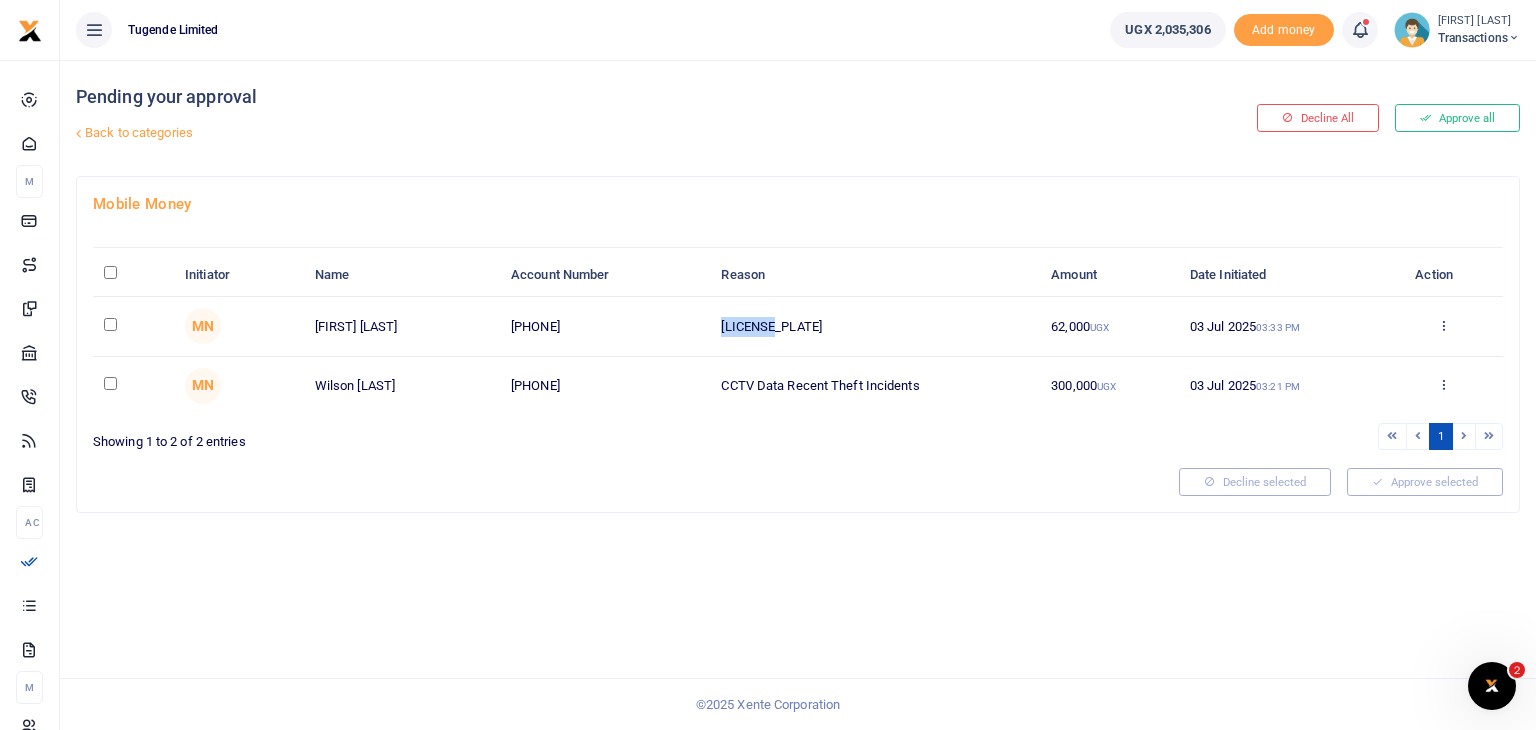 drag, startPoint x: 723, startPoint y: 328, endPoint x: 921, endPoint y: 317, distance: 198.30531 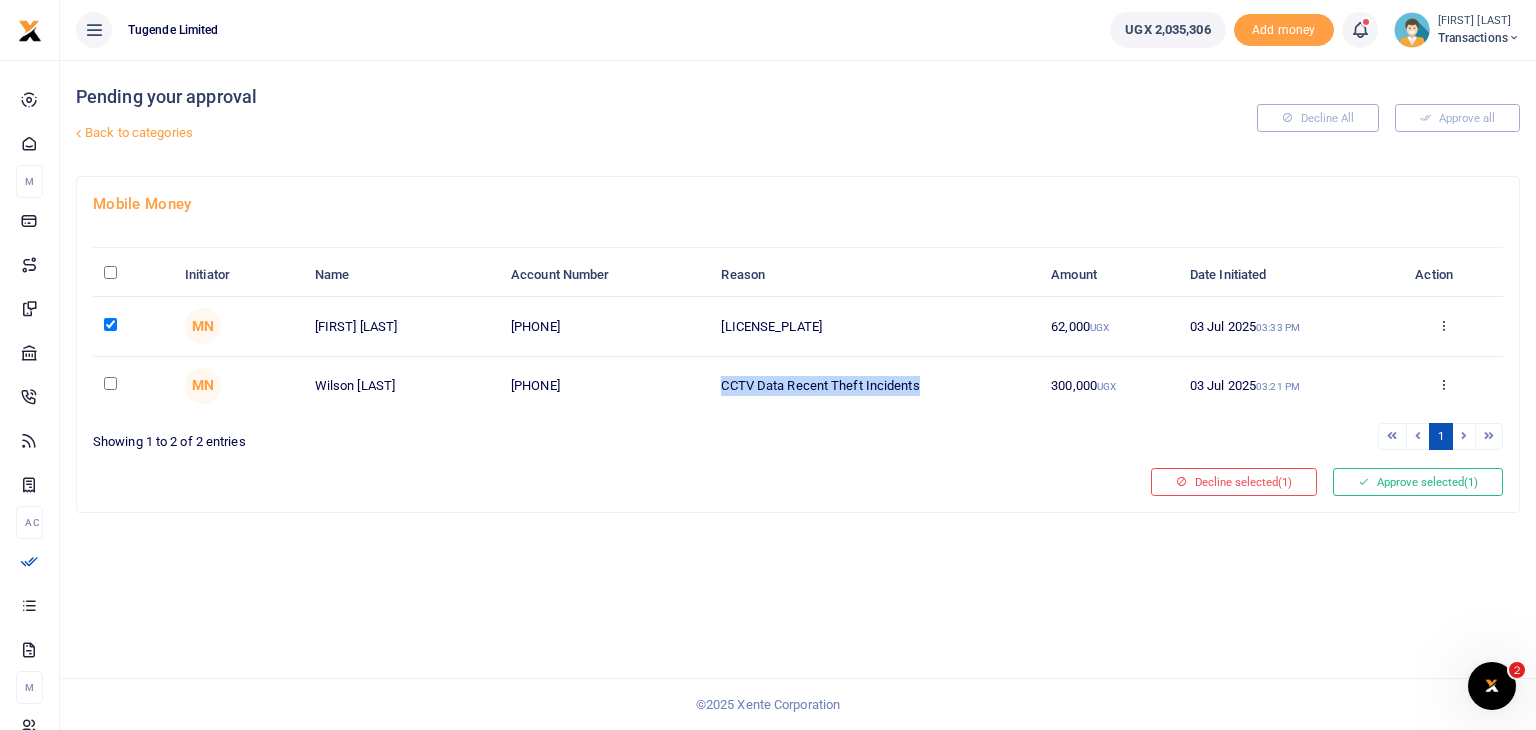 drag, startPoint x: 723, startPoint y: 383, endPoint x: 955, endPoint y: 401, distance: 232.69724 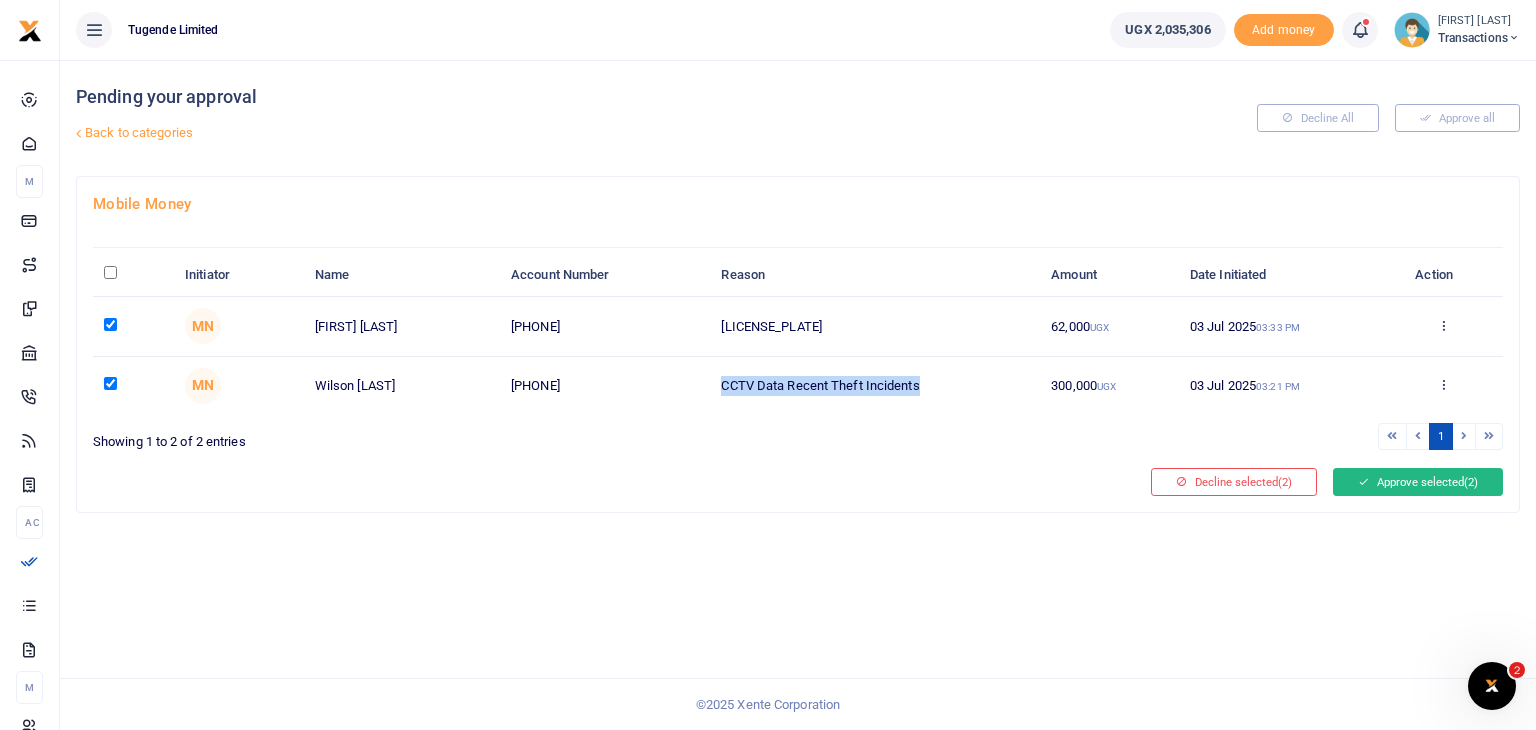 click on "Approve selected  (2)" at bounding box center [1418, 482] 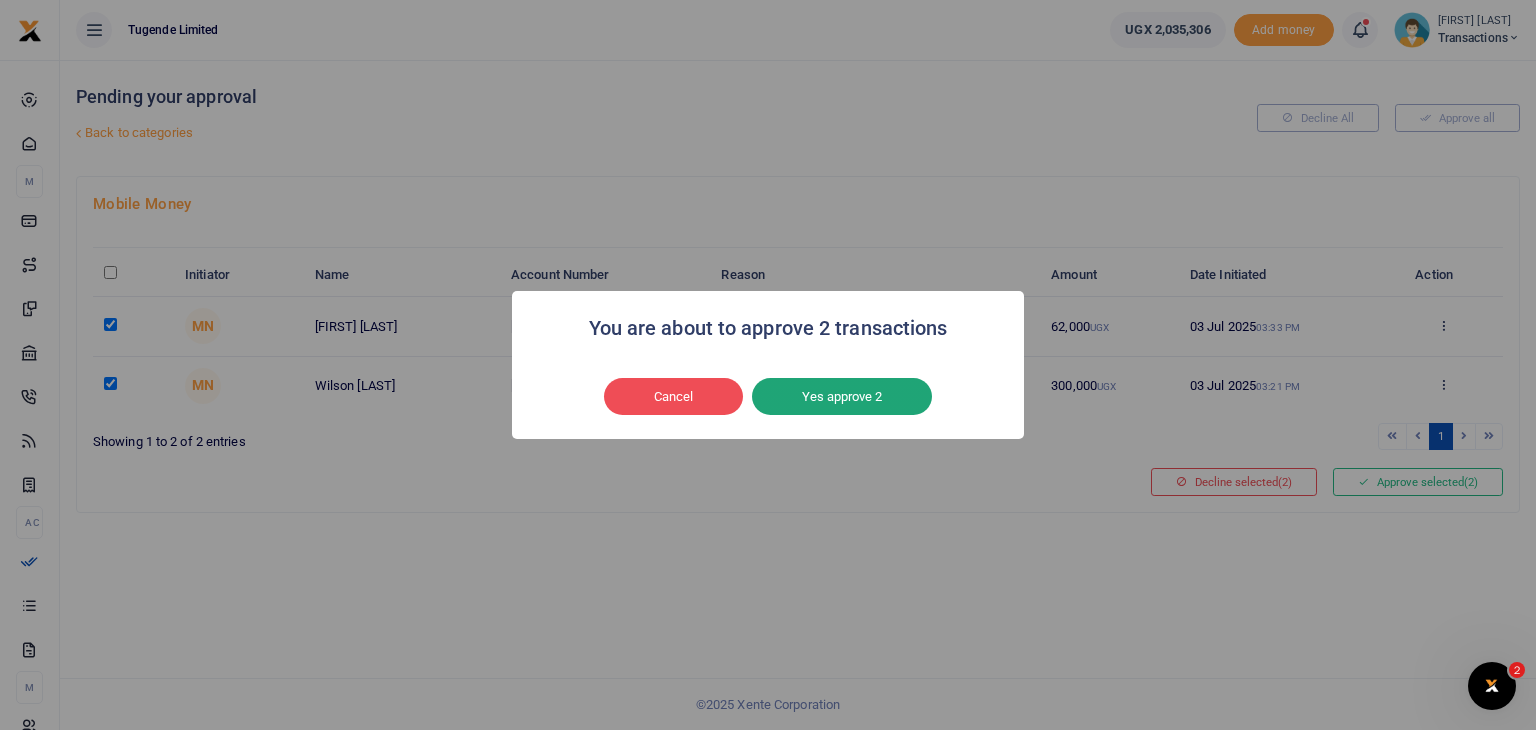 click on "Yes approve 2" at bounding box center (842, 397) 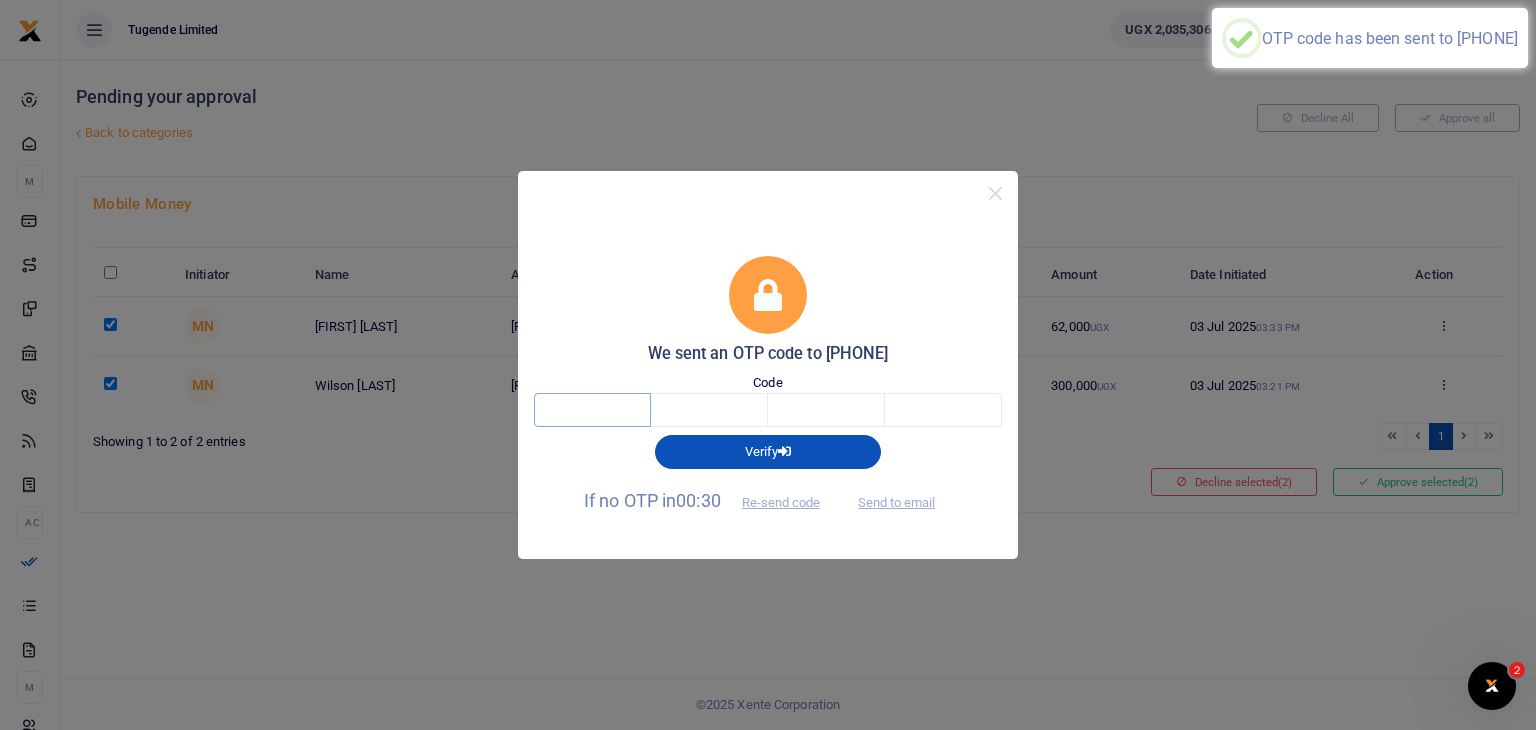 click at bounding box center (592, 410) 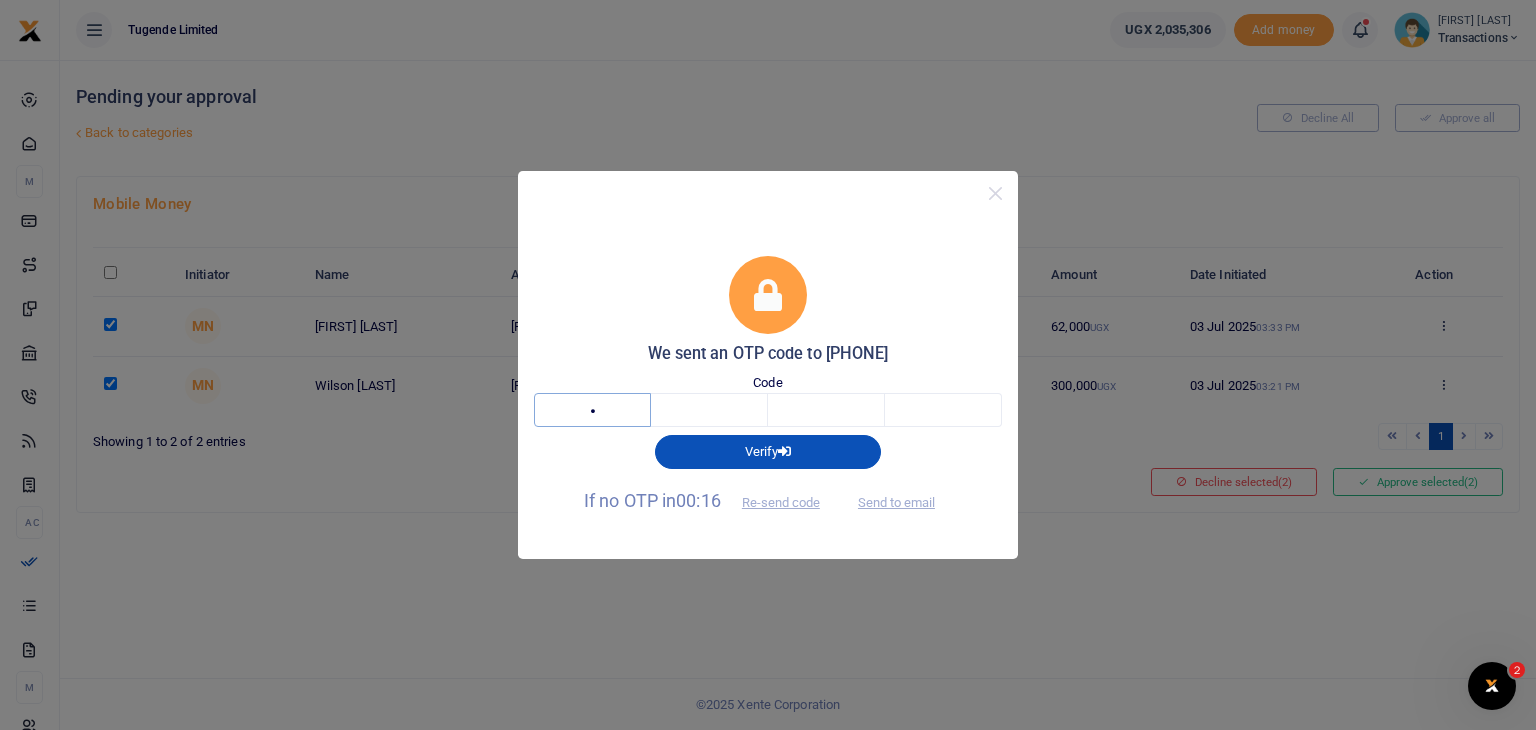 type on "4" 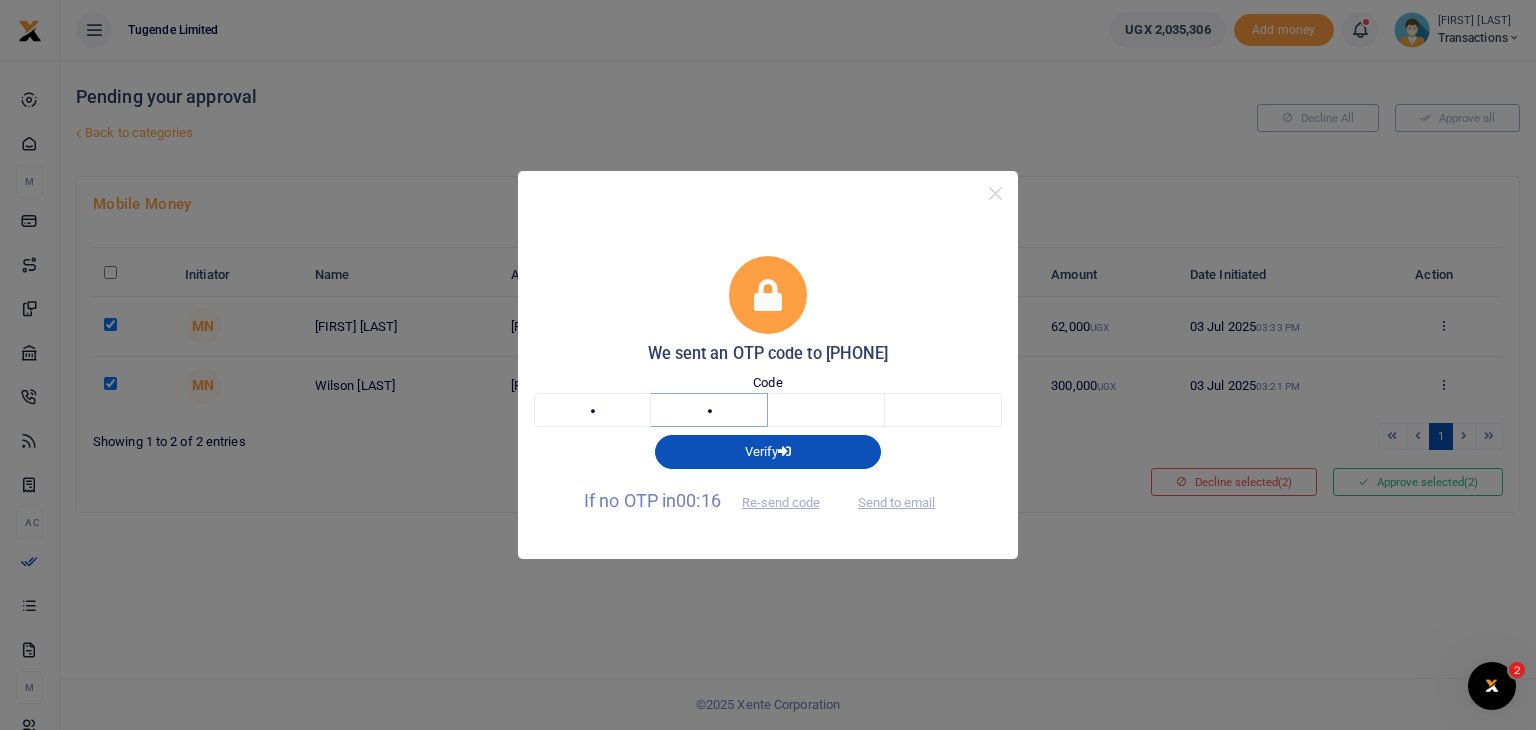 type on "1" 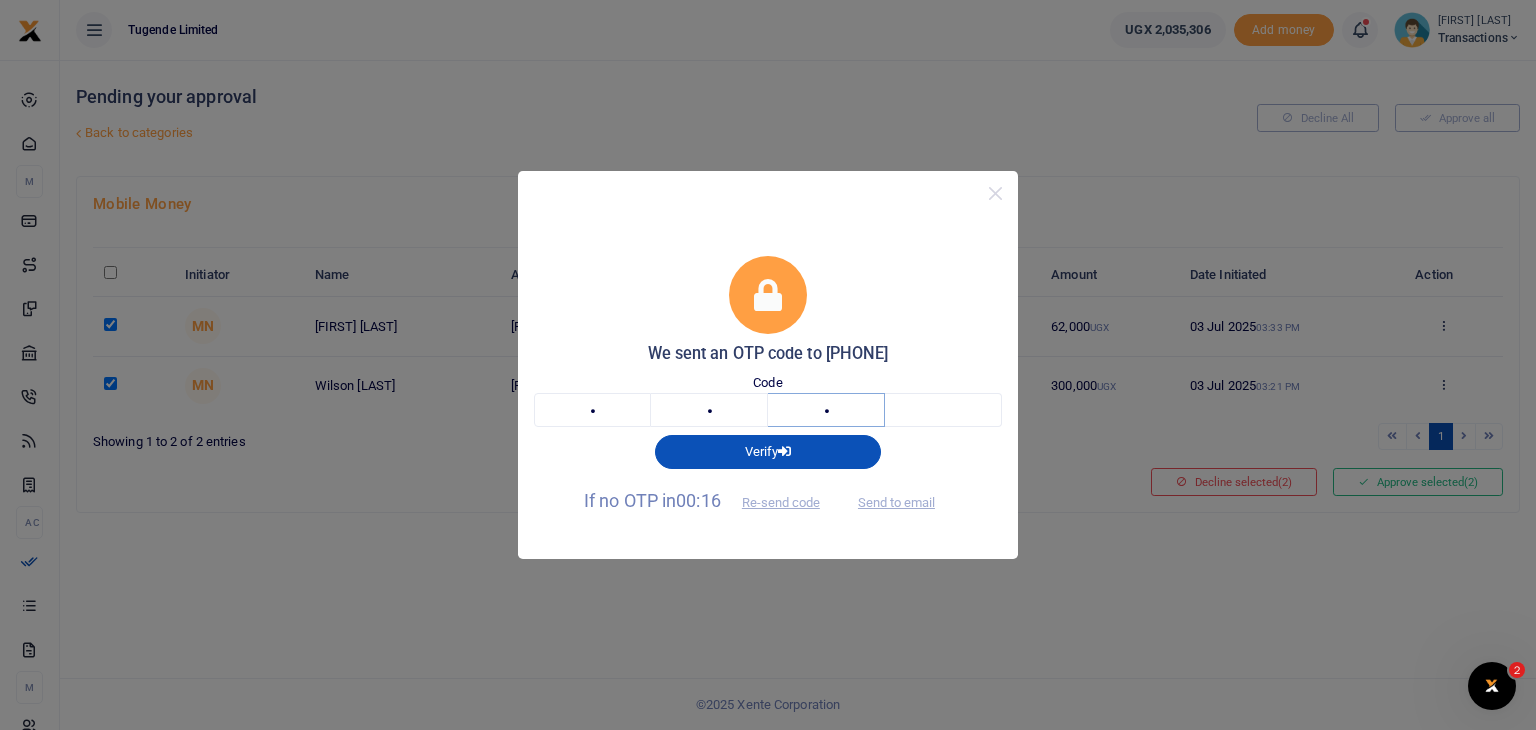 type on "5" 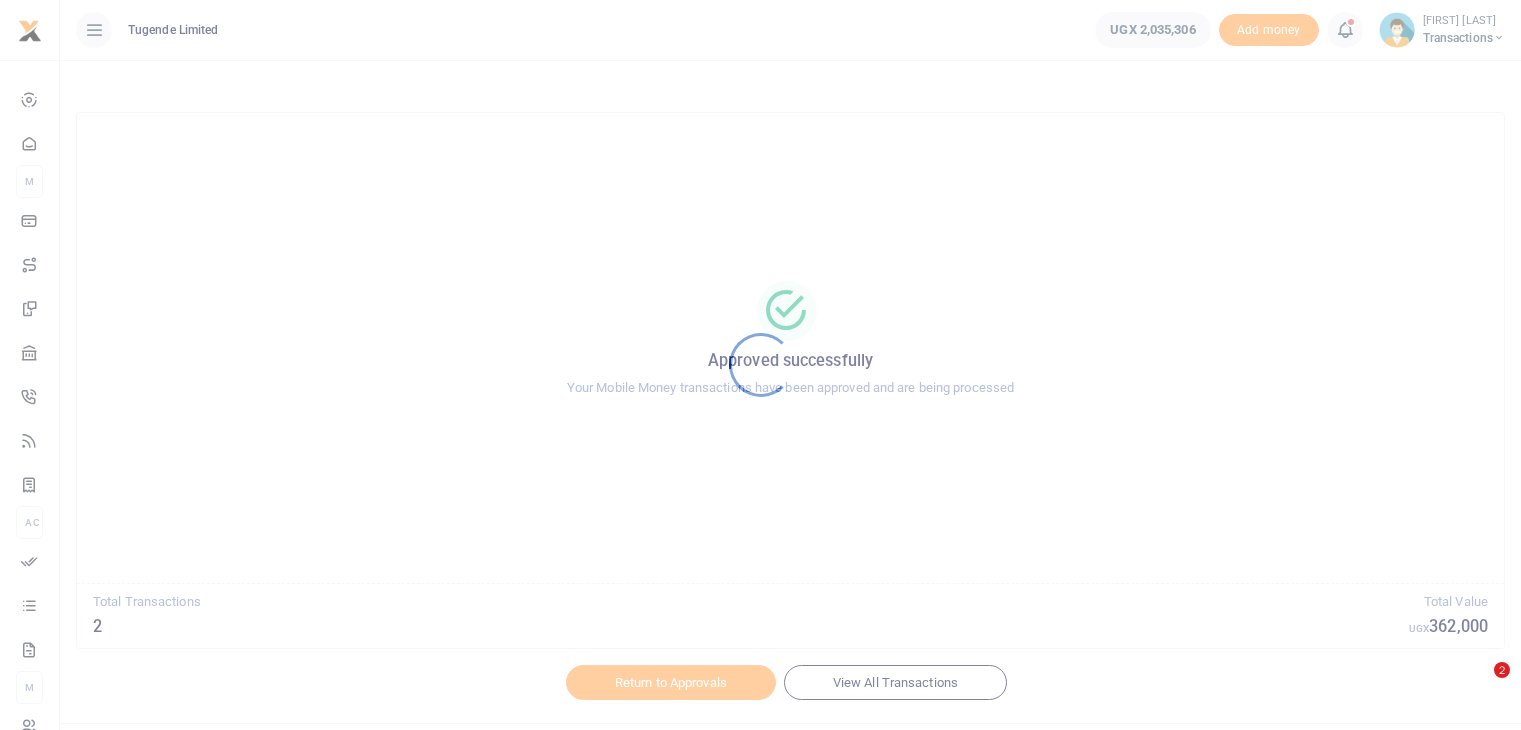 scroll, scrollTop: 0, scrollLeft: 0, axis: both 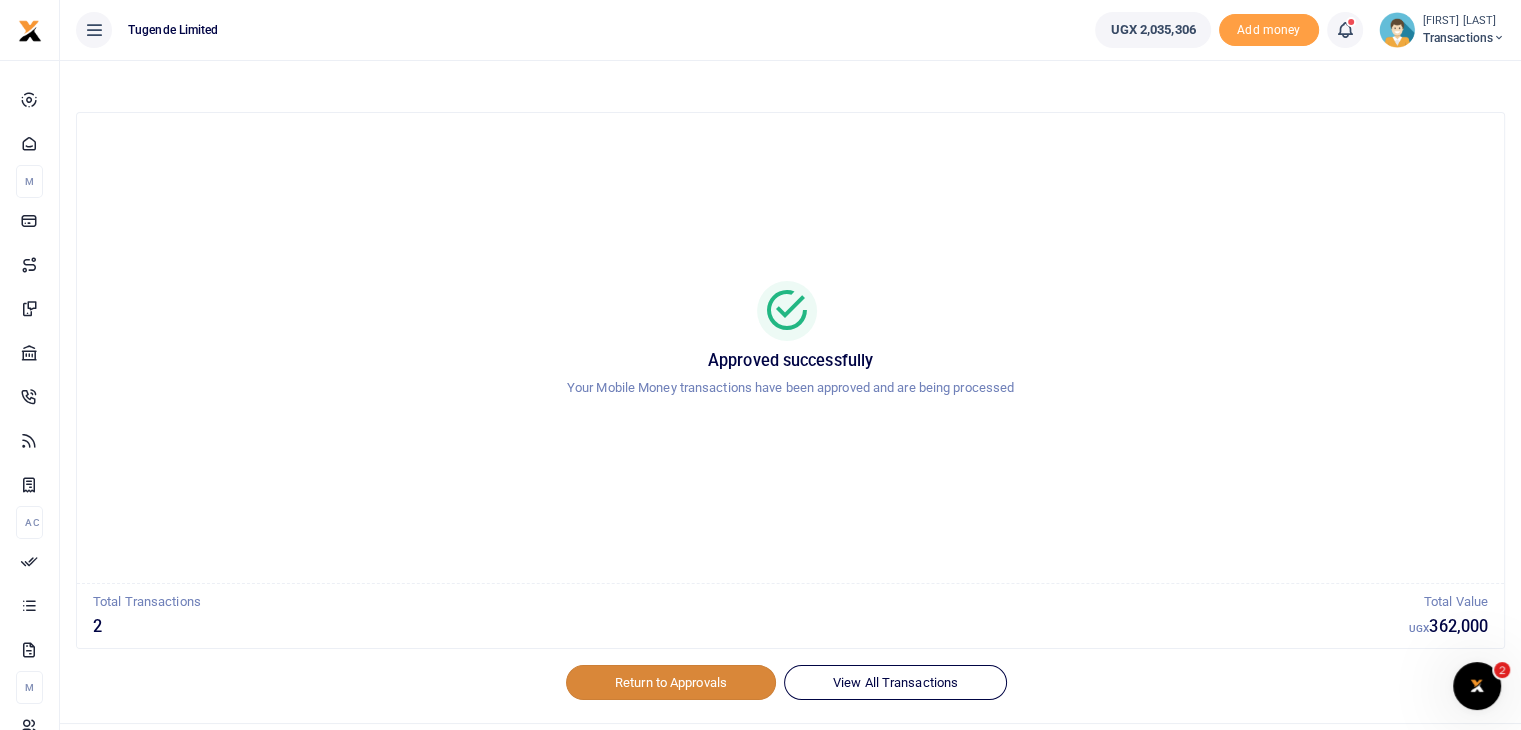 click on "Return to Approvals" at bounding box center [671, 682] 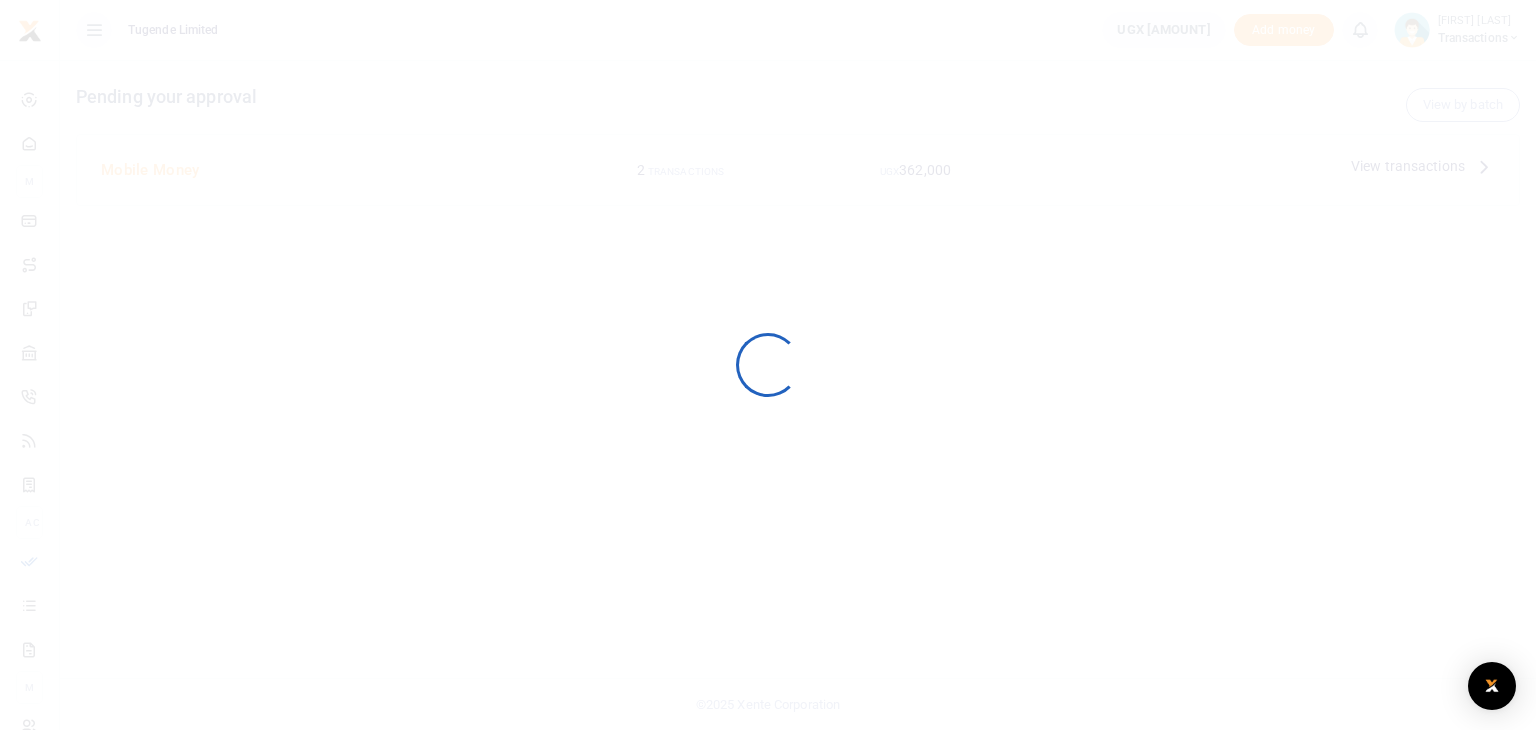 scroll, scrollTop: 0, scrollLeft: 0, axis: both 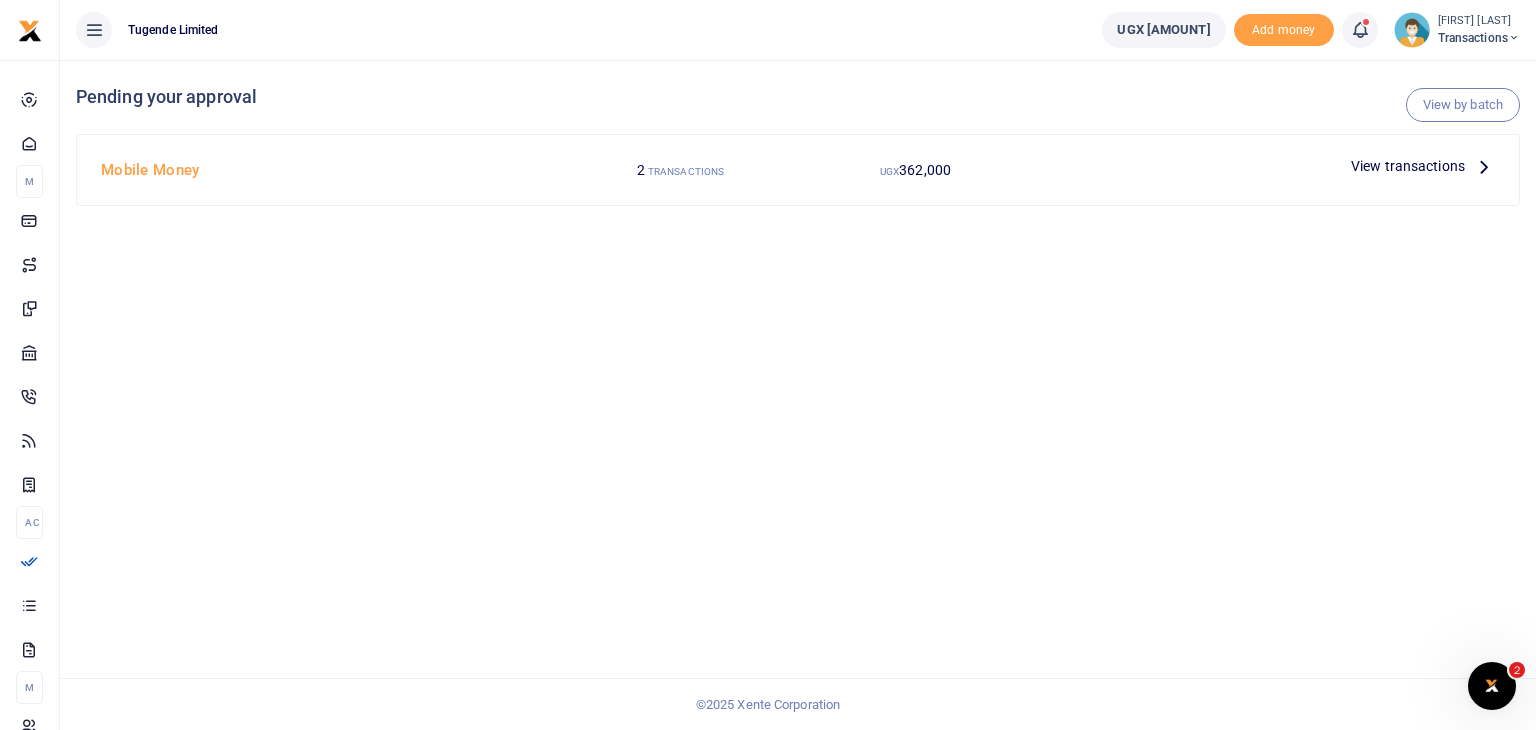 click on "View transactions" at bounding box center [1408, 166] 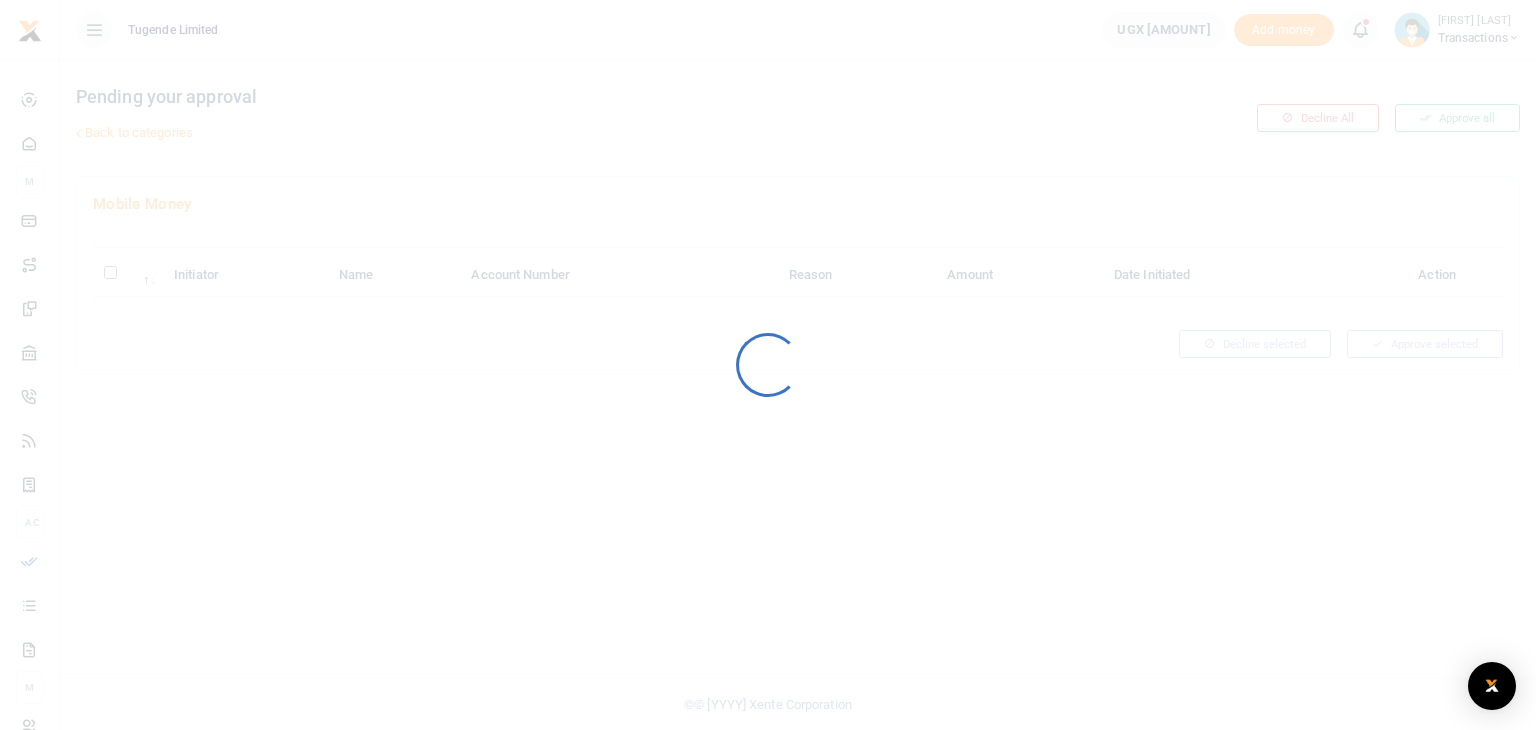 scroll, scrollTop: 0, scrollLeft: 0, axis: both 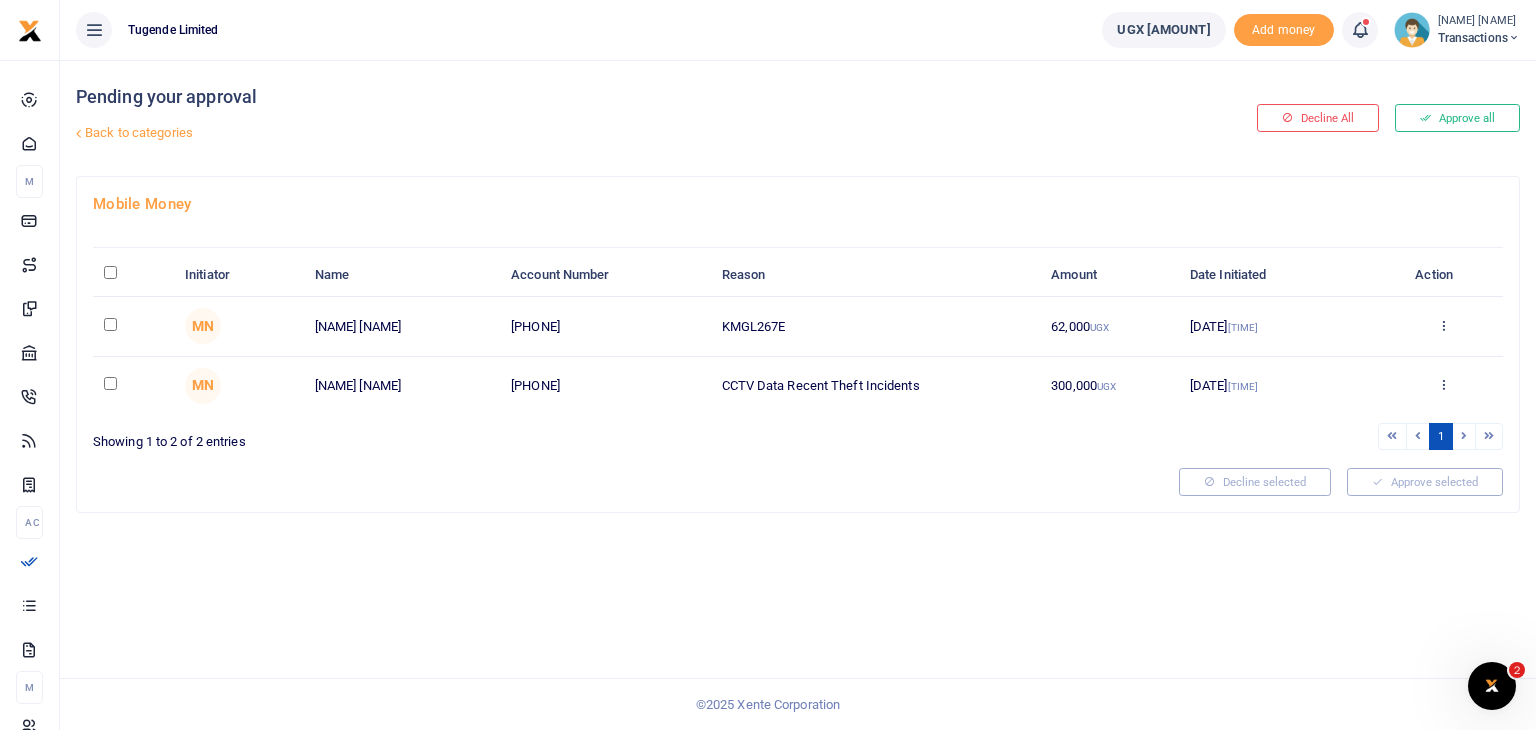 click at bounding box center [110, 272] 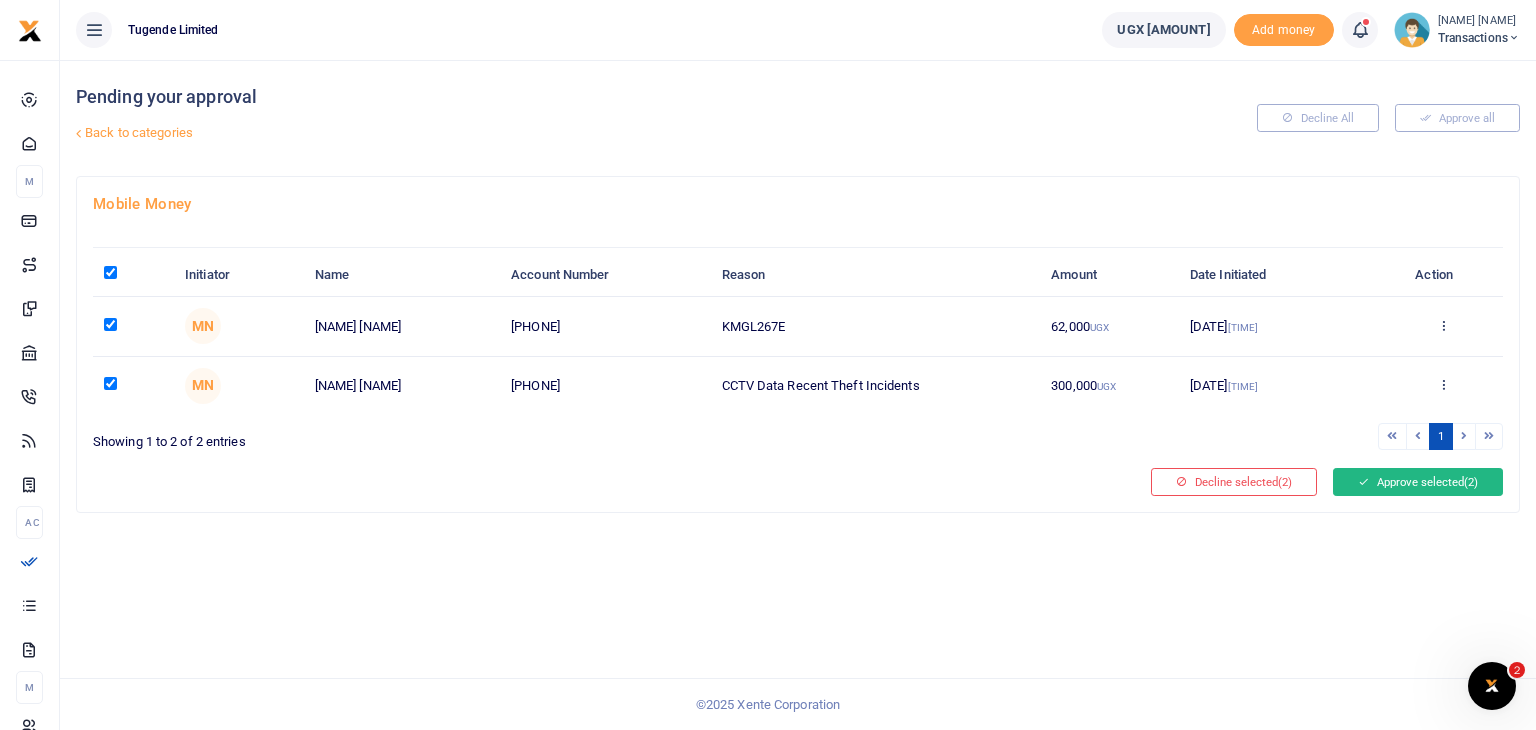 click on "Approve selected  (2)" at bounding box center [1418, 485] 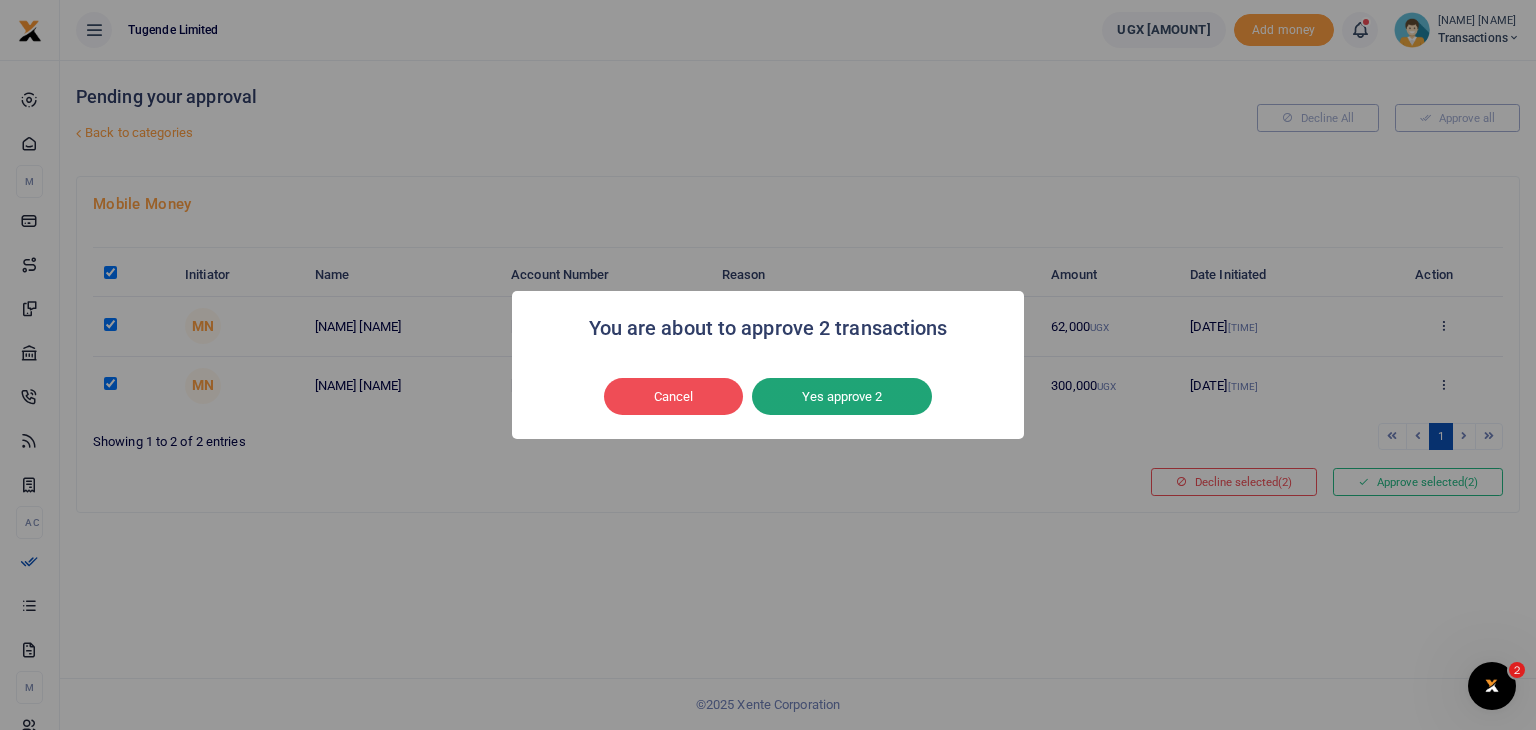 click on "Yes approve 2" at bounding box center [842, 397] 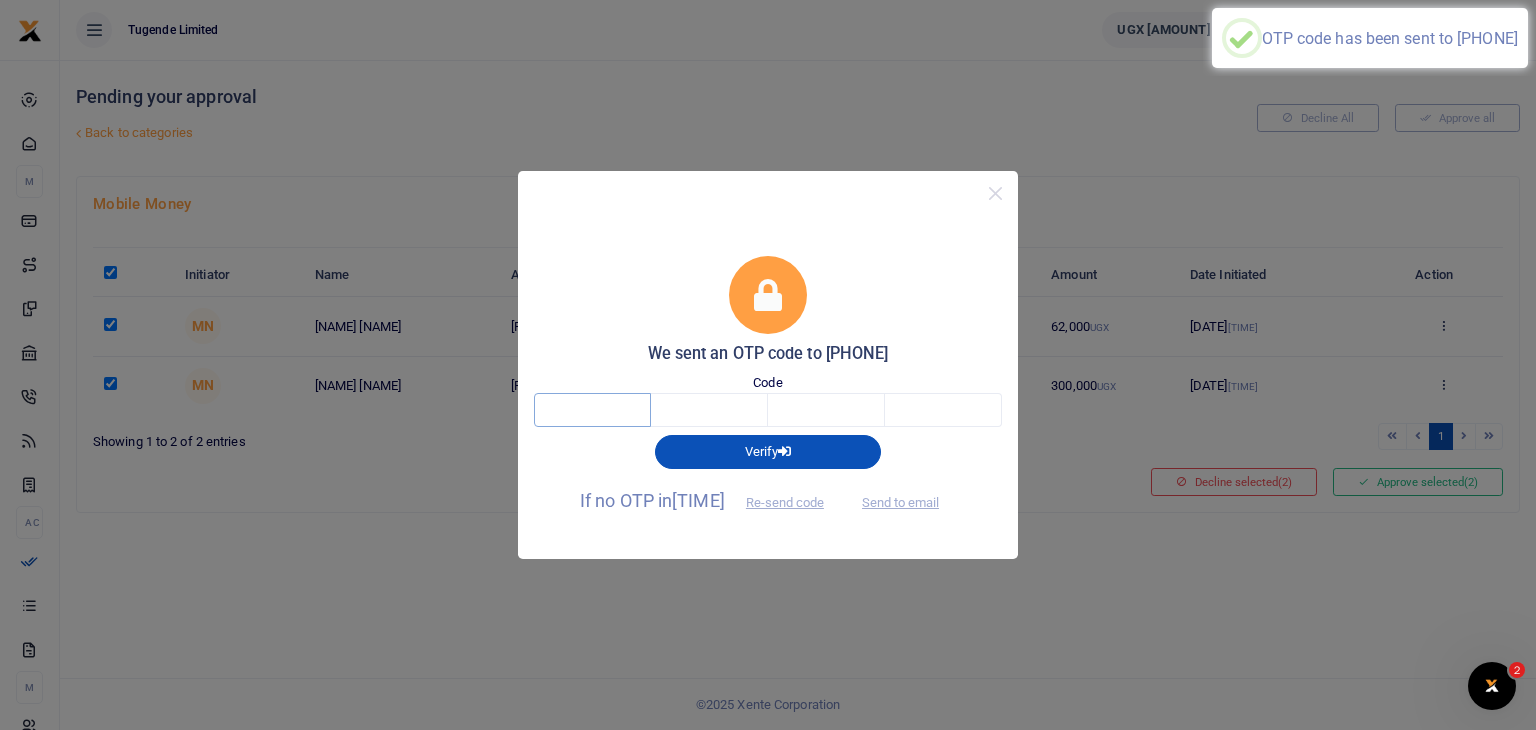 click at bounding box center [592, 410] 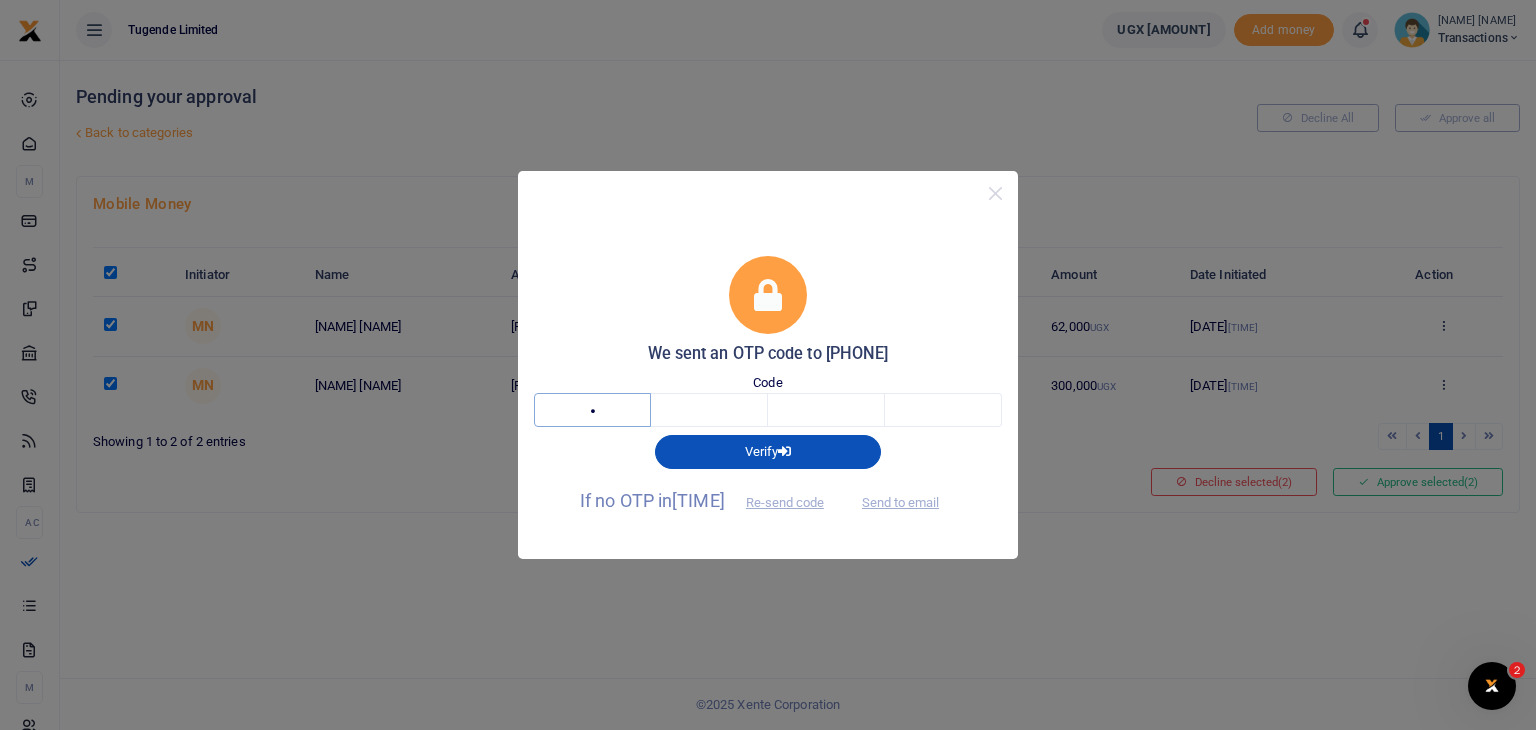 type on "7" 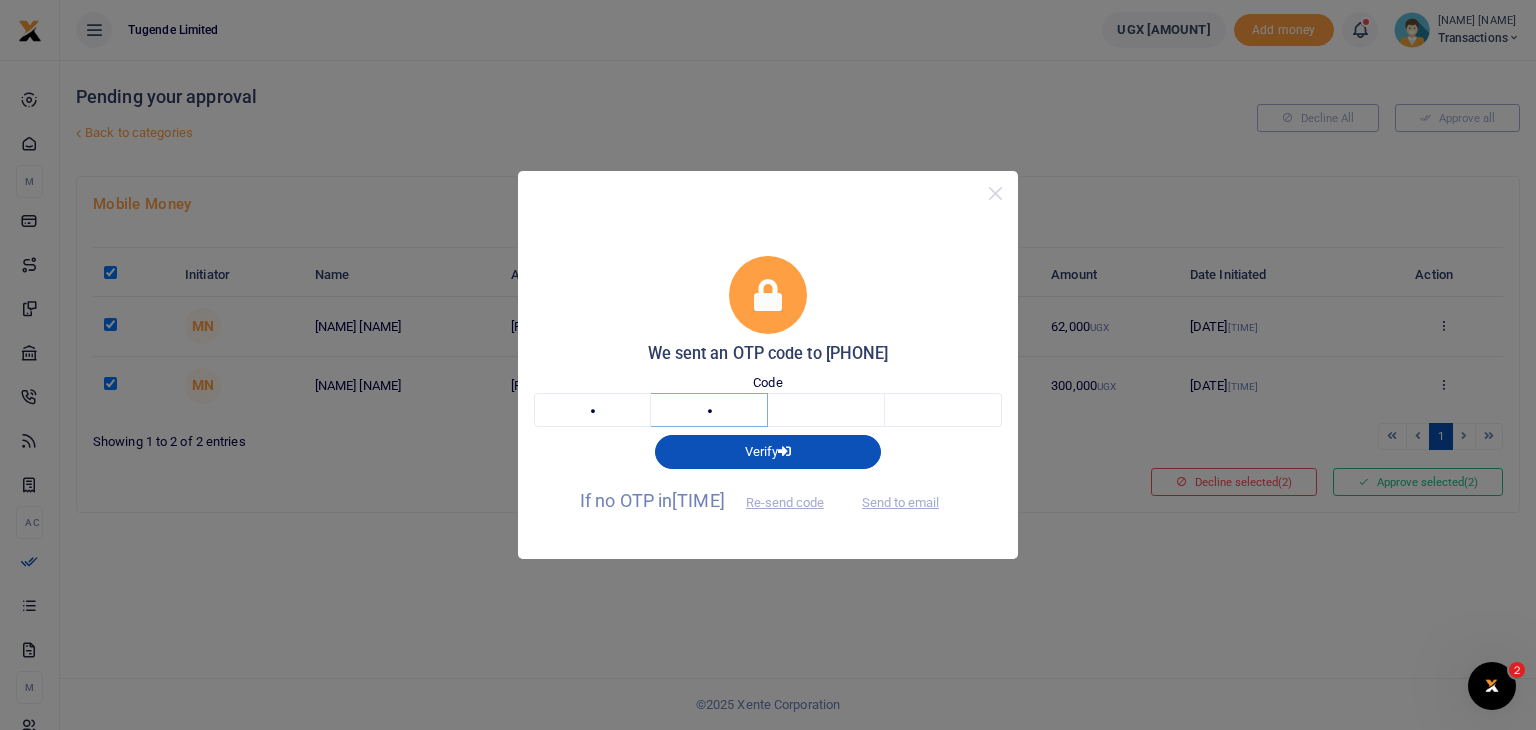 type on "0" 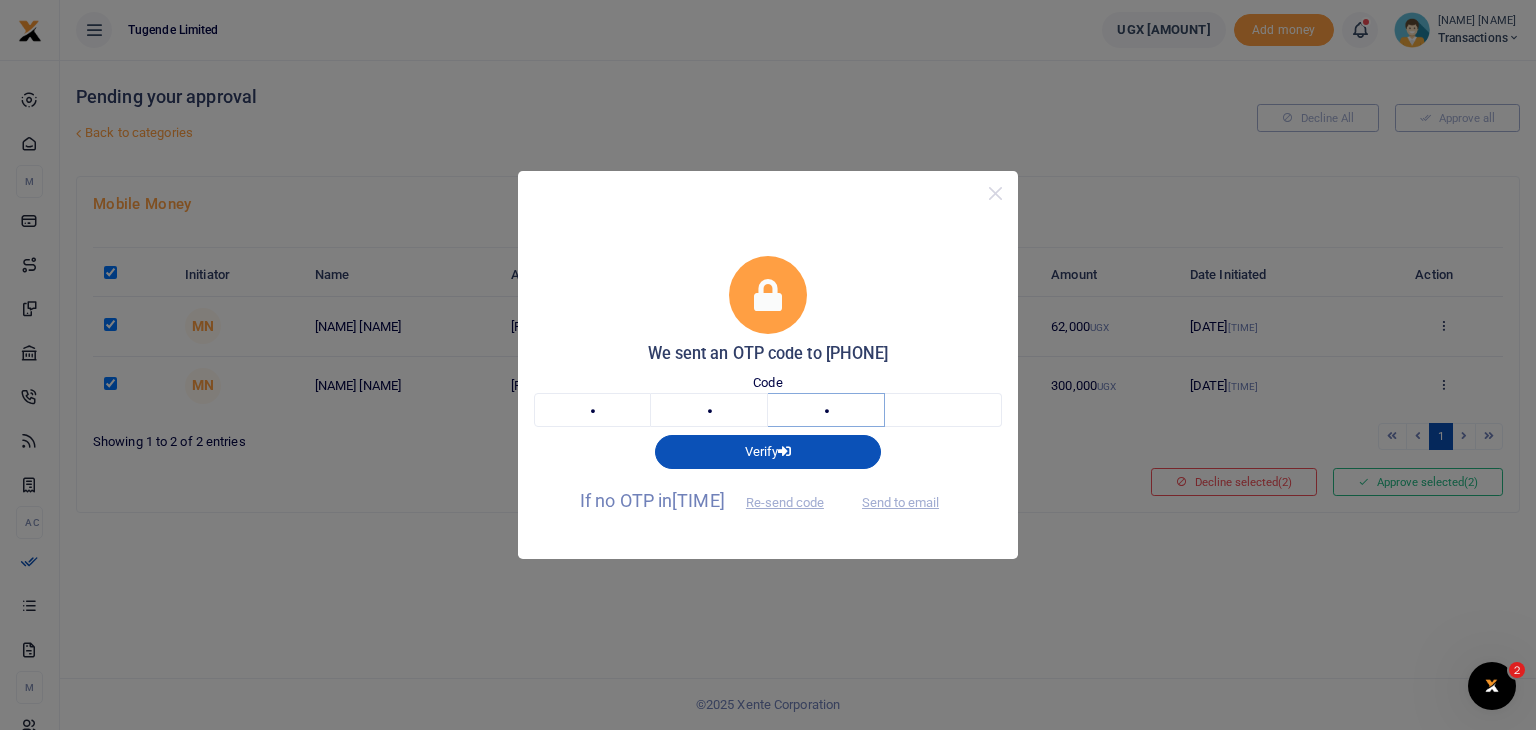 type on "3" 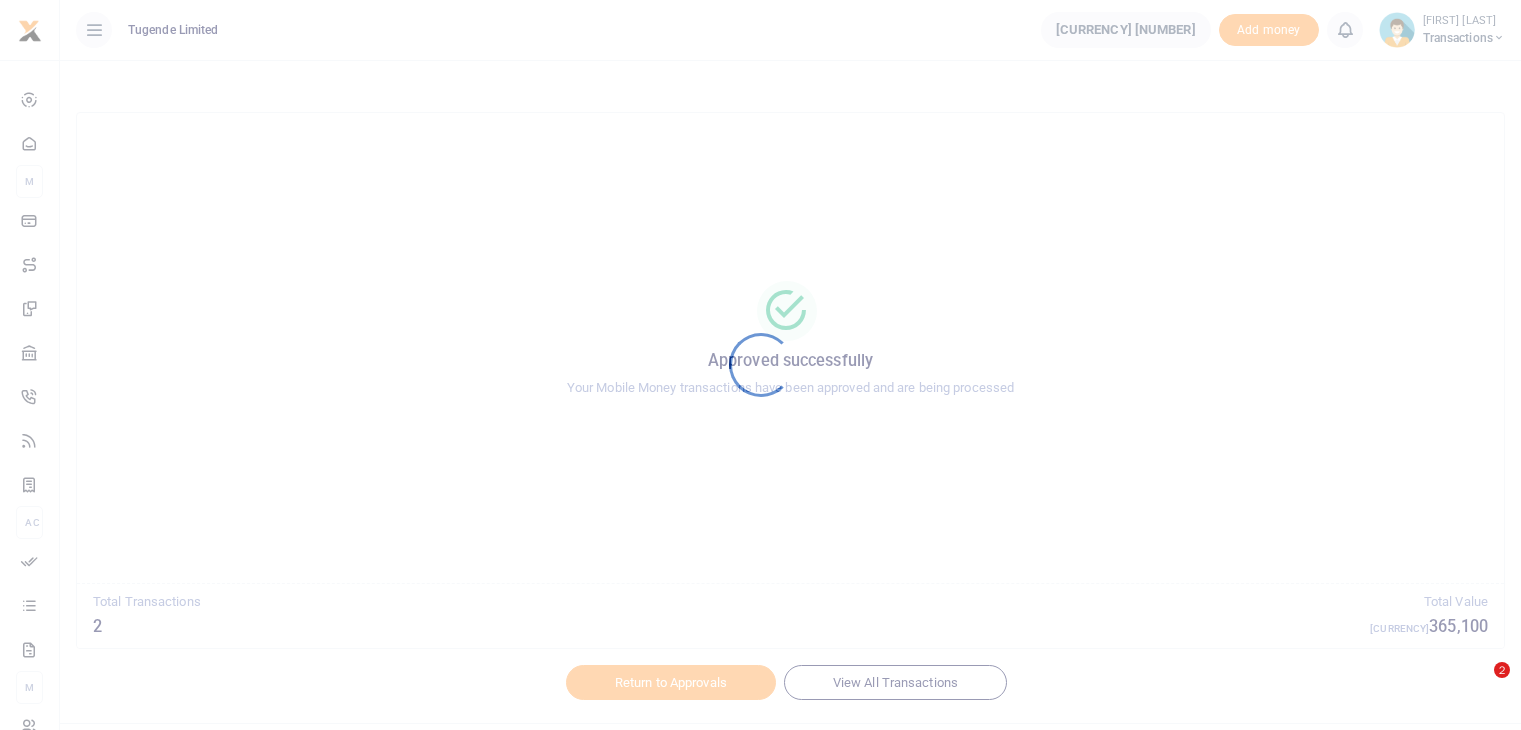 scroll, scrollTop: 0, scrollLeft: 0, axis: both 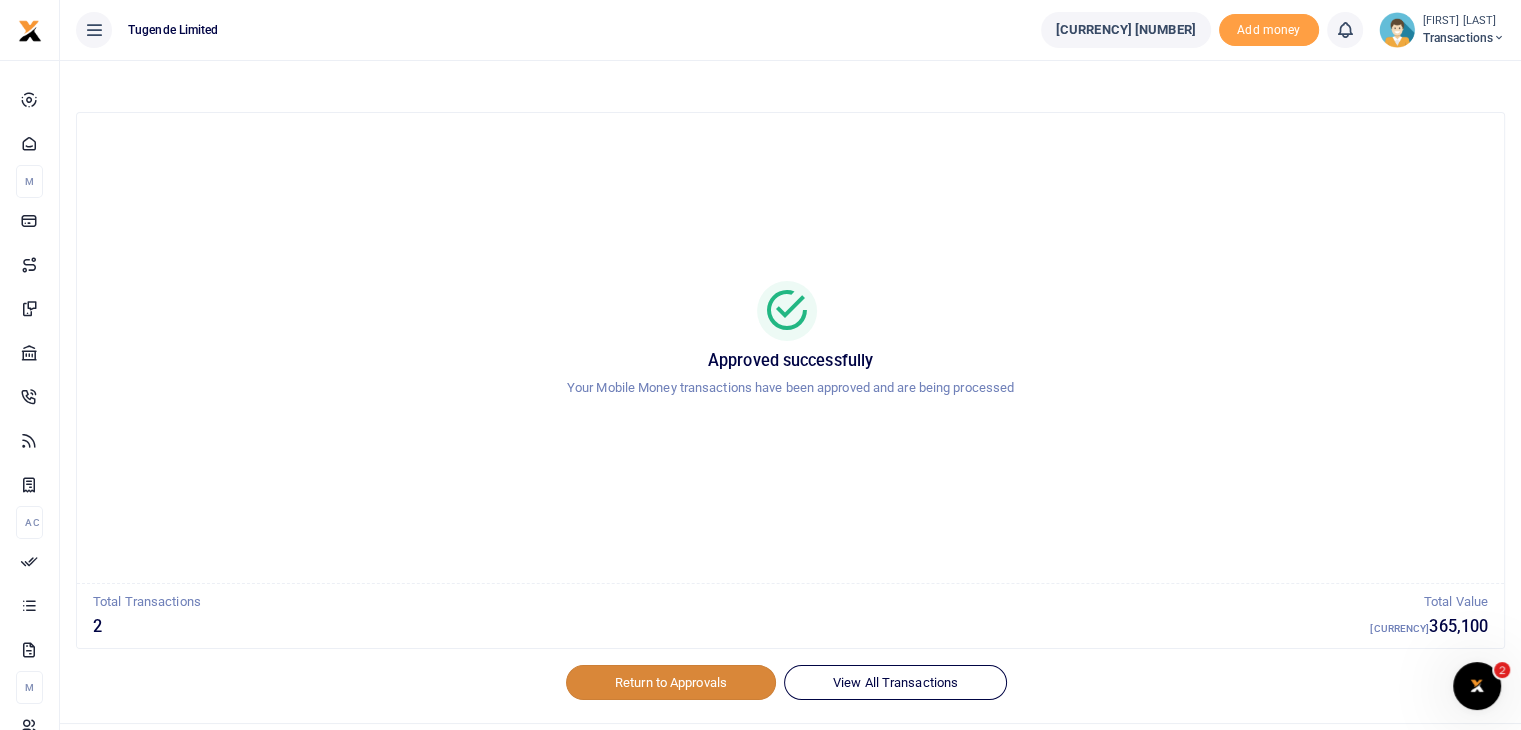 click on "Return to Approvals" at bounding box center [671, 682] 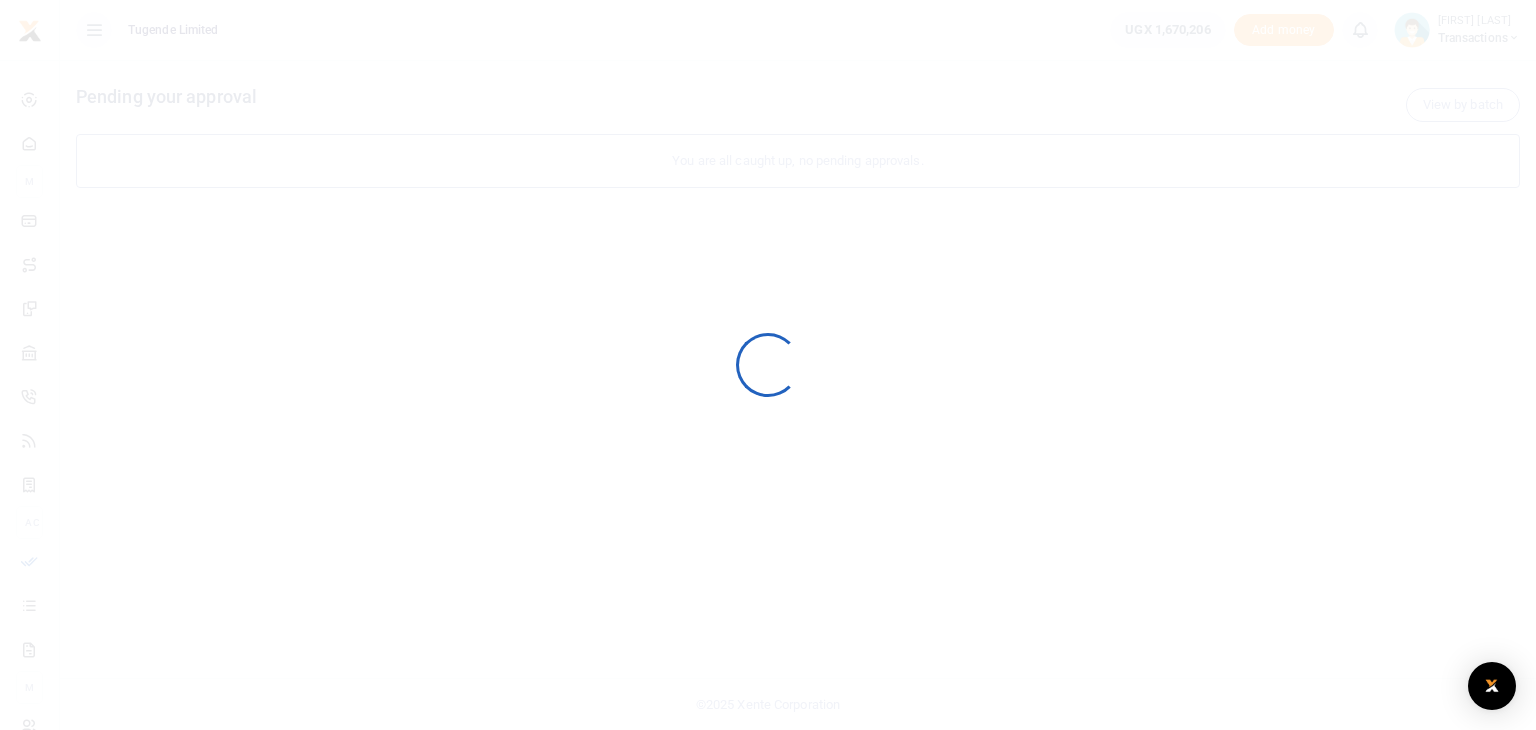 scroll, scrollTop: 0, scrollLeft: 0, axis: both 